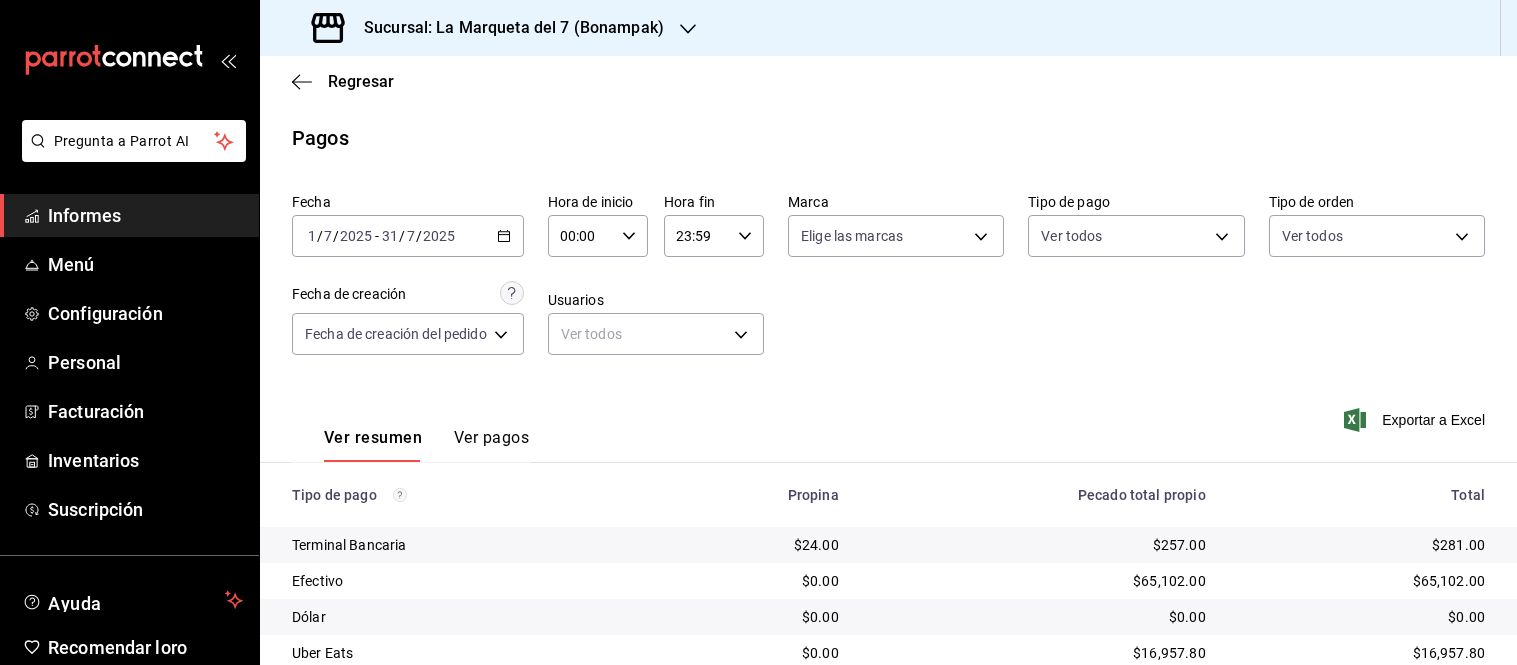 scroll, scrollTop: 0, scrollLeft: 0, axis: both 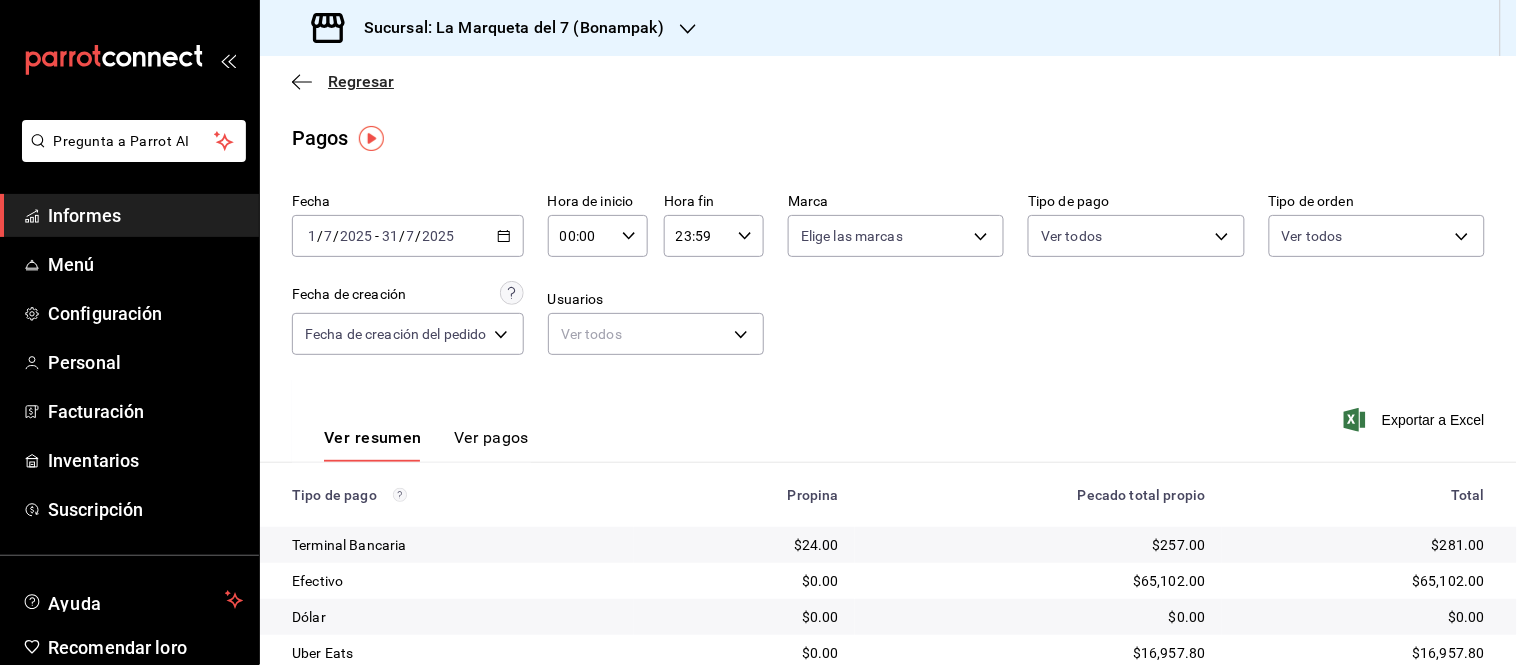 click 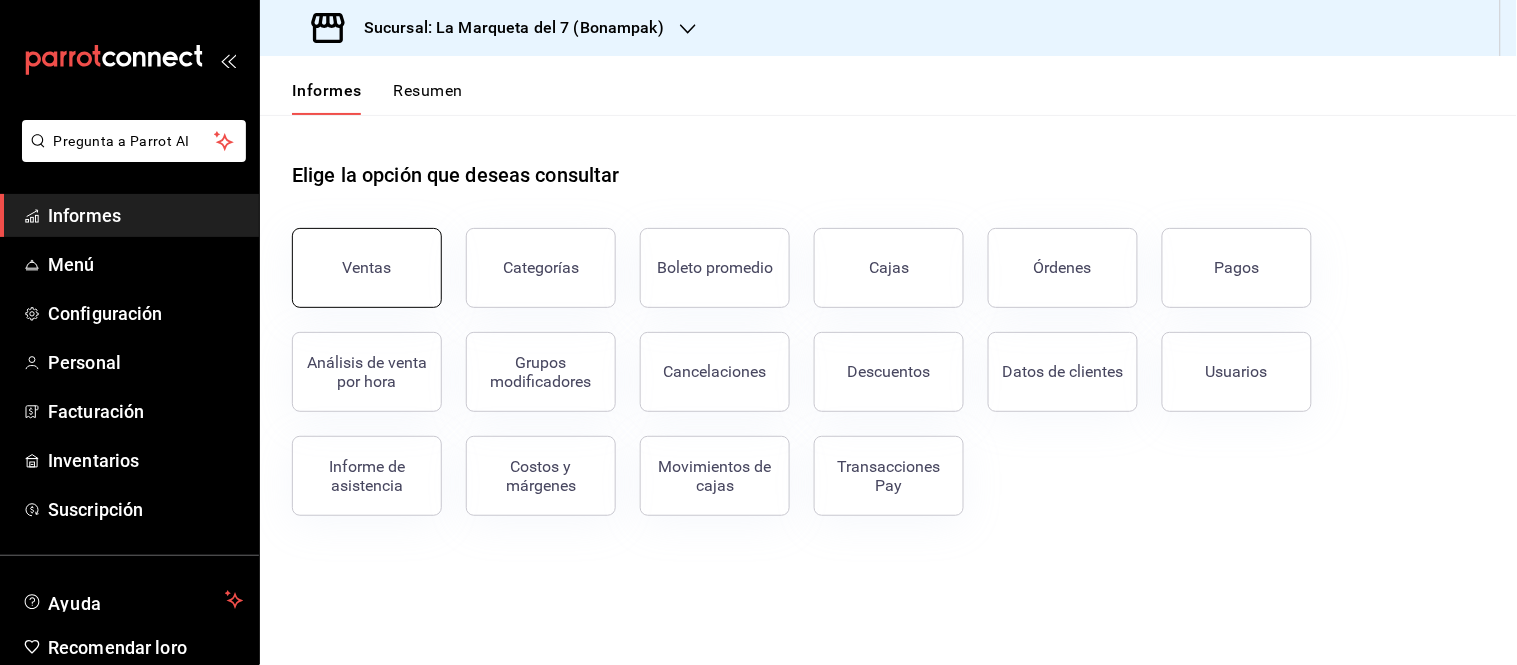 click on "Ventas" at bounding box center [367, 267] 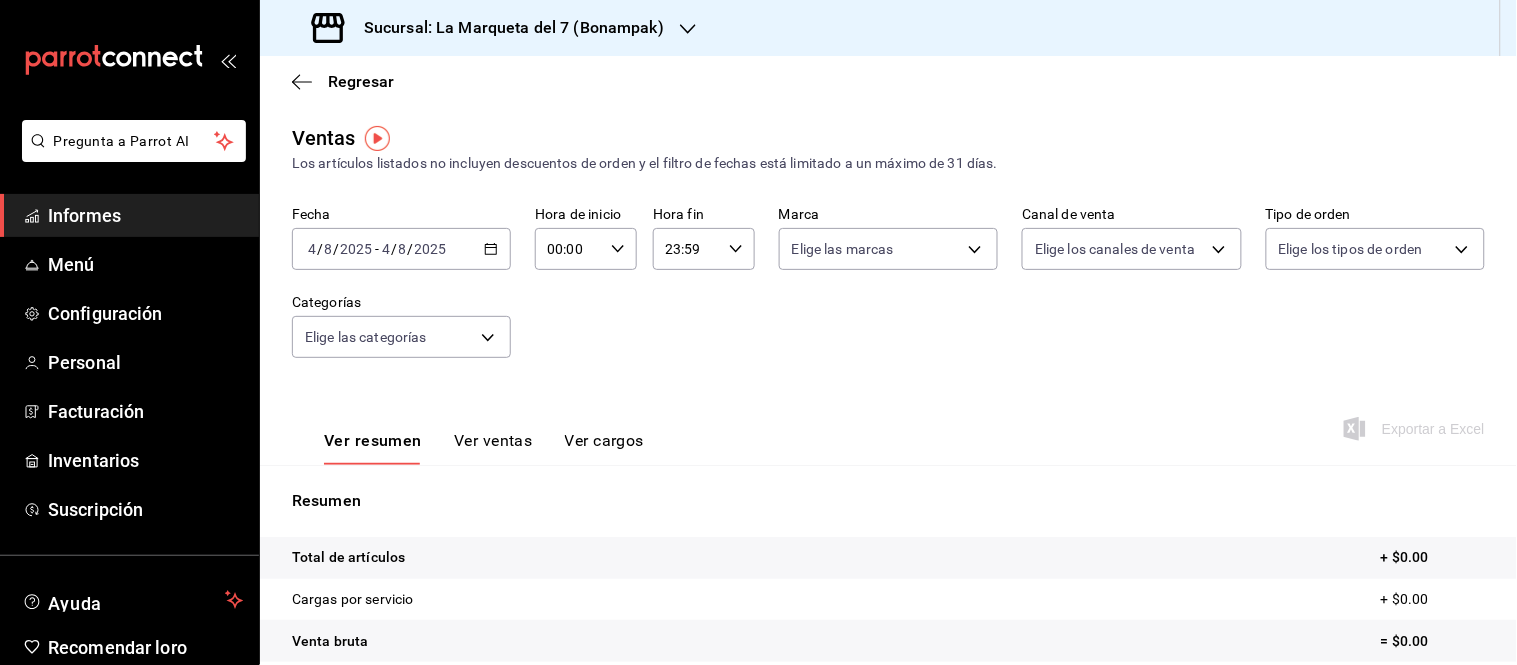 click on "[DATE] [DATE] - [DATE] [DATE]" at bounding box center [401, 249] 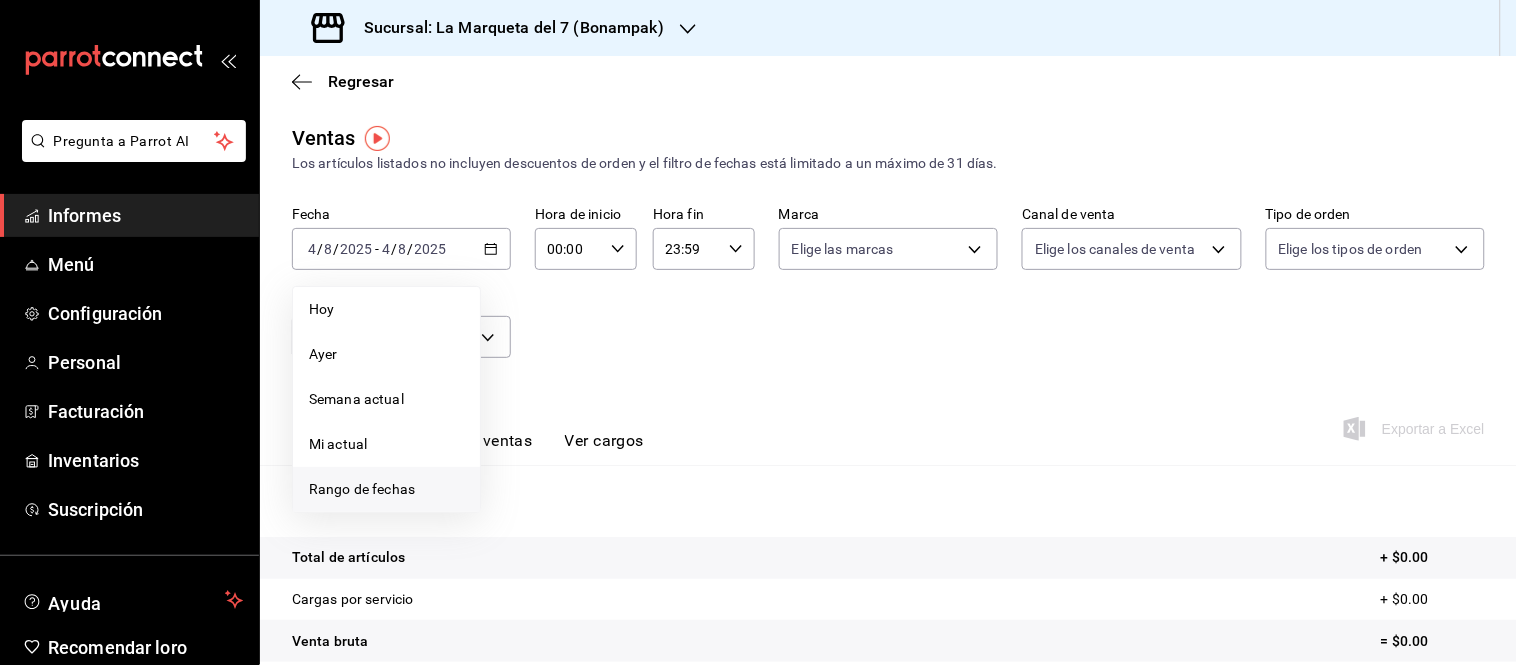 click on "Rango de fechas" at bounding box center (362, 489) 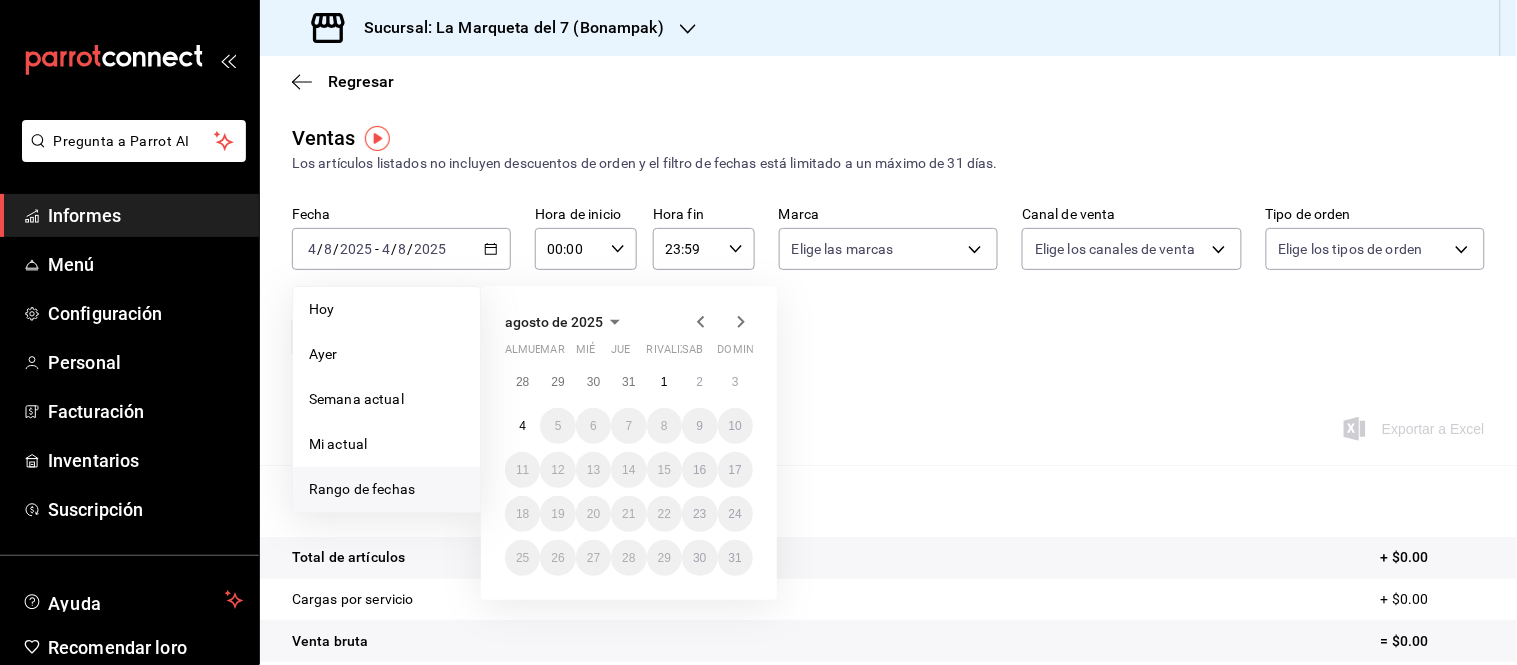 click 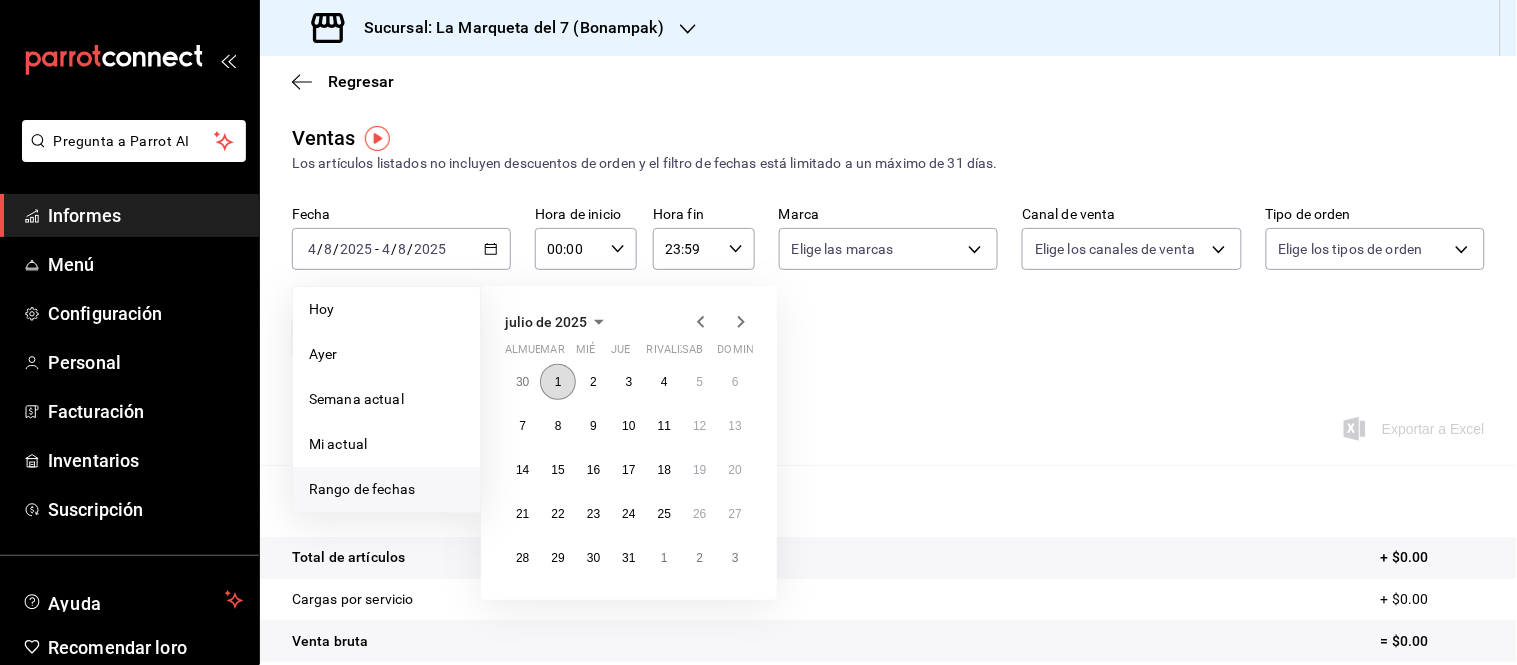 click on "1" at bounding box center [558, 382] 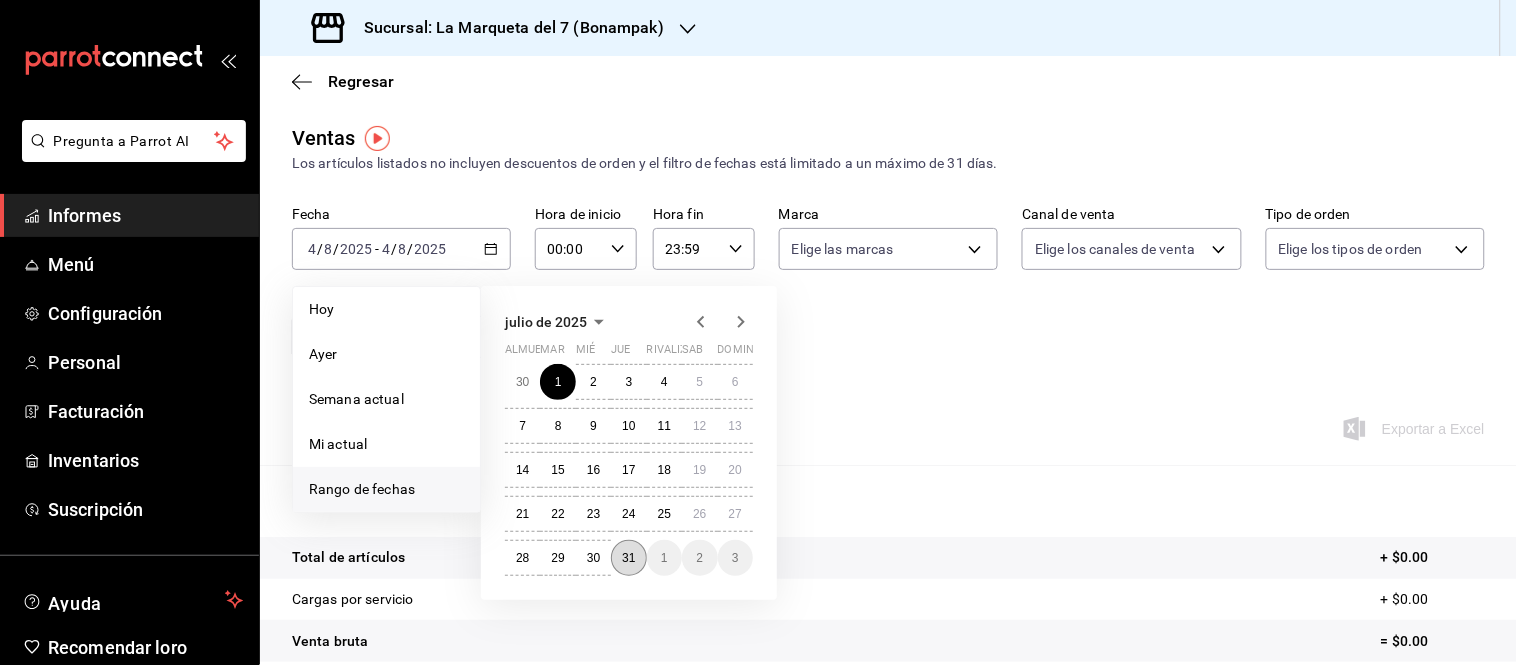 click on "31" at bounding box center [628, 558] 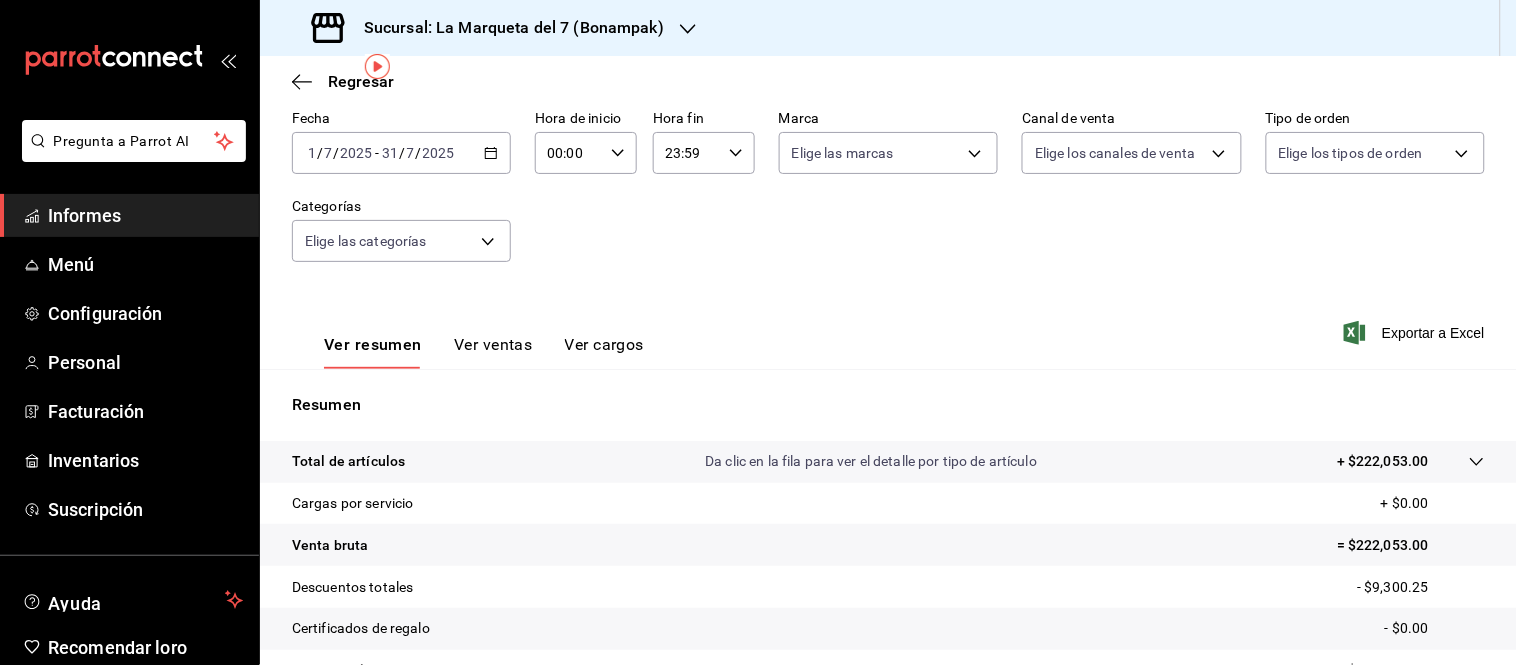 scroll, scrollTop: 111, scrollLeft: 0, axis: vertical 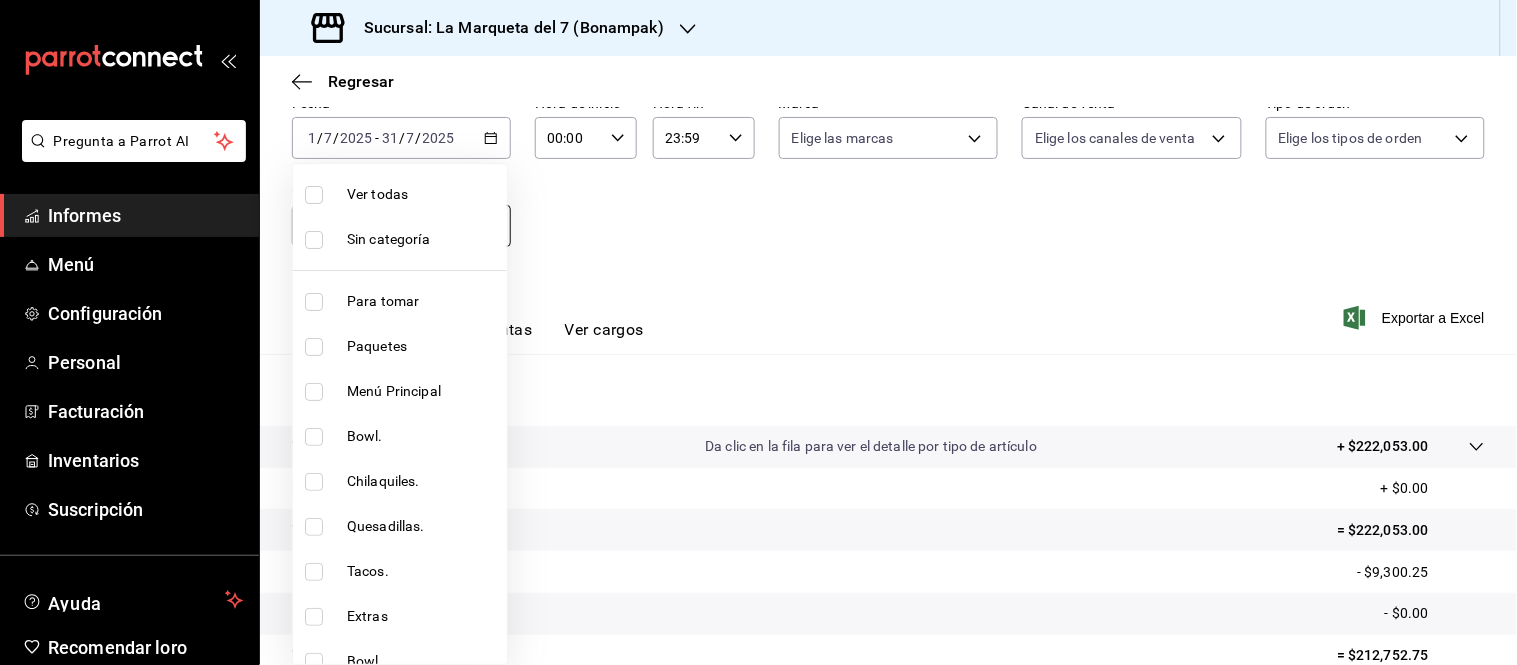 click on "Pregunta a Parrot AI Informes   Menú   Configuración   Personal   Facturación   Inventarios   Suscripción   Ayuda Recomendar loro   [FIRST] [LAST]   Sugerir nueva función   Sucursal: La Marqueta del 7 (Bonampak) Regresar Ventas Los artículos listados no incluyen descuentos de orden y el filtro de fechas está limitado a un máximo de 31 días. Fecha [DATE] [DATE] - [DATE] [DATE] Hora de inicio 00:00 Hora de inicio Hora fin 23:59 Hora fin Marca Elige las marcas Canal de venta Elige los canales de venta Tipo de orden Elige los tipos de orden Categorías Elige las categorías Ver resumen Ver ventas Ver cargos Exportar a Excel Resumen Total de artículos Da clic en la fila para ver el detalle por tipo de artículo + $222,053.00 Cargas por servicio + $0.00 Venta bruta = $222,053.00 Descuentos totales - $9,300.25 Certificados de regalo - $0.00 Venta total = $212,752.75 Impuestos - $29,345.21 Venta neta = $183,407.54 Texto original Valora esta traducción Pregunta a Parrot AI" at bounding box center [758, 332] 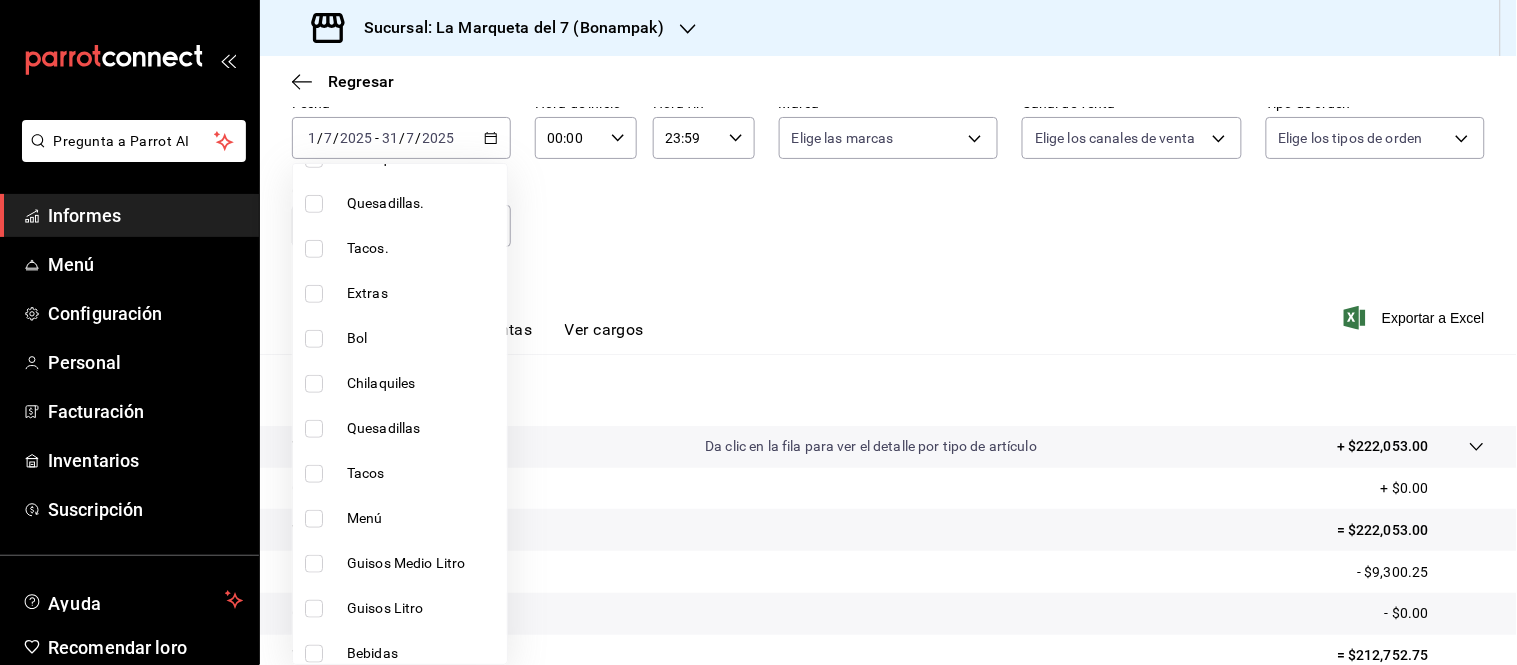 scroll, scrollTop: 333, scrollLeft: 0, axis: vertical 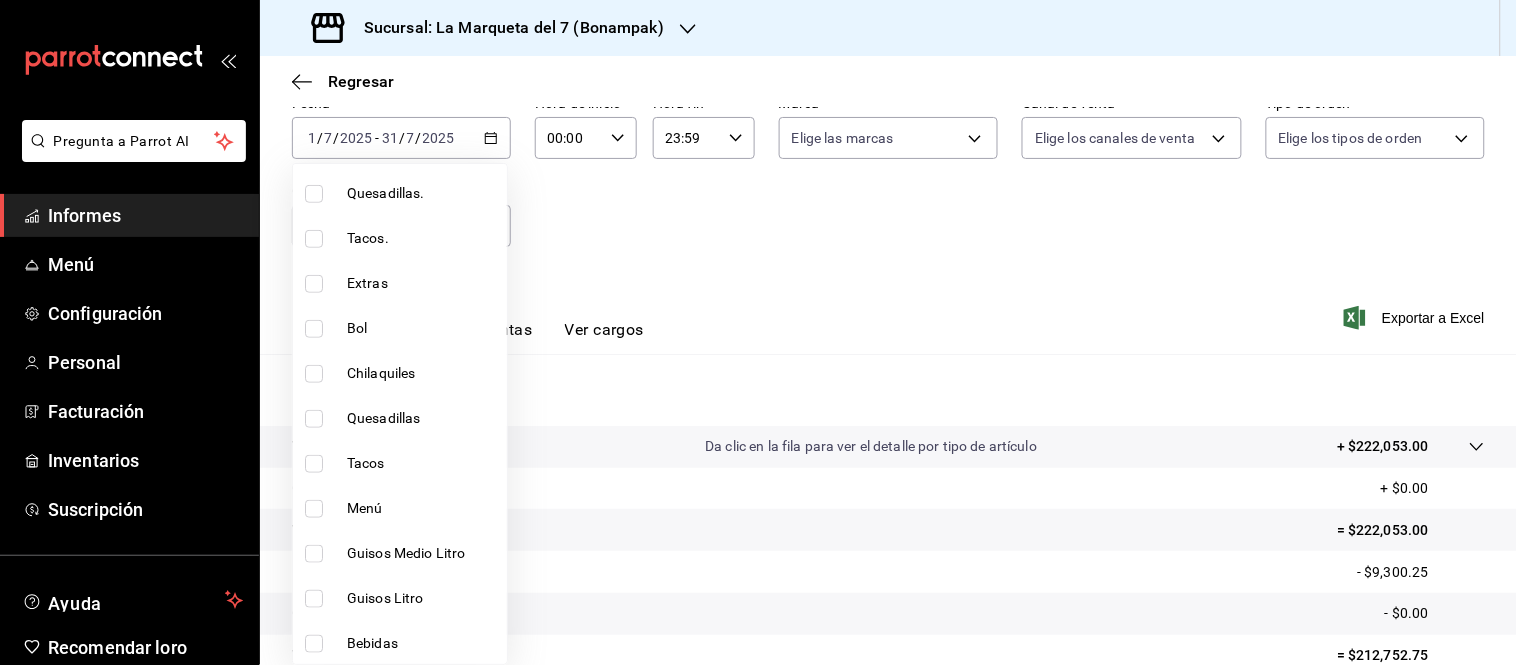 click on "Tacos." at bounding box center [368, 238] 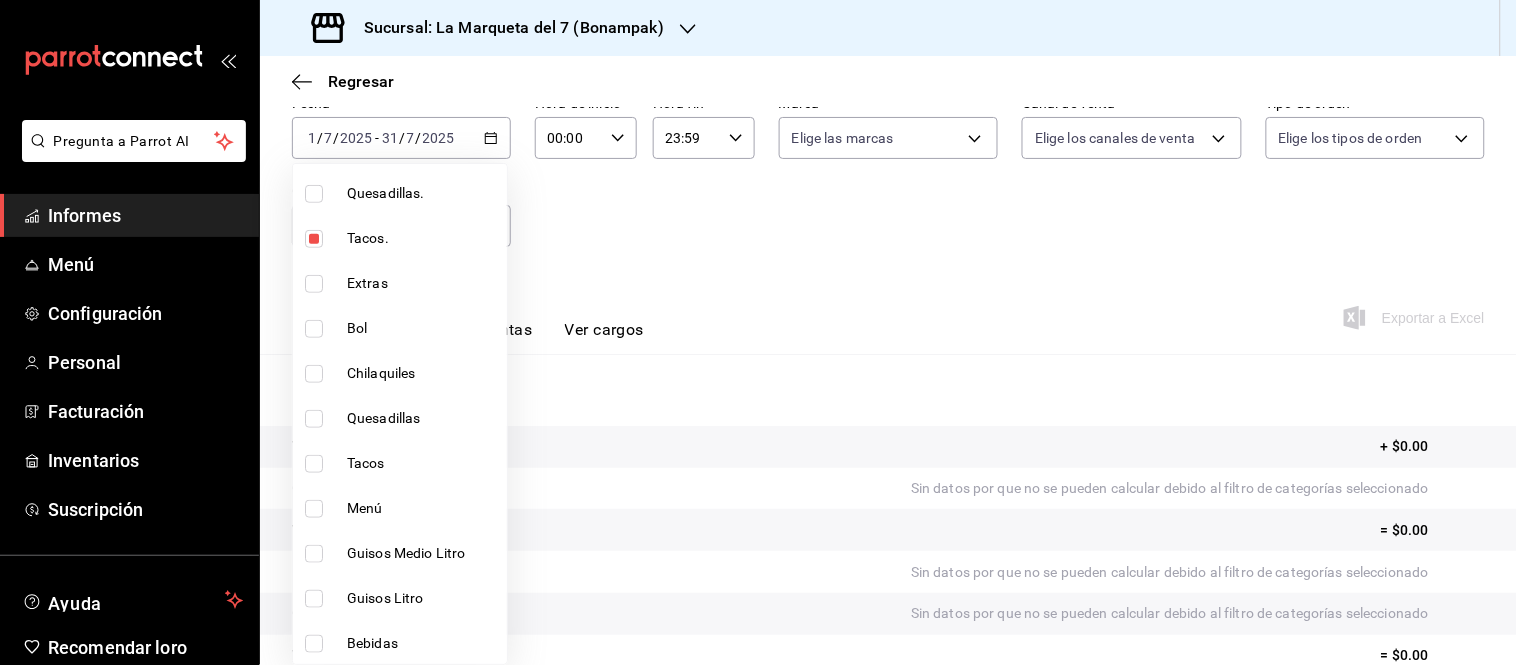 click at bounding box center [314, 464] 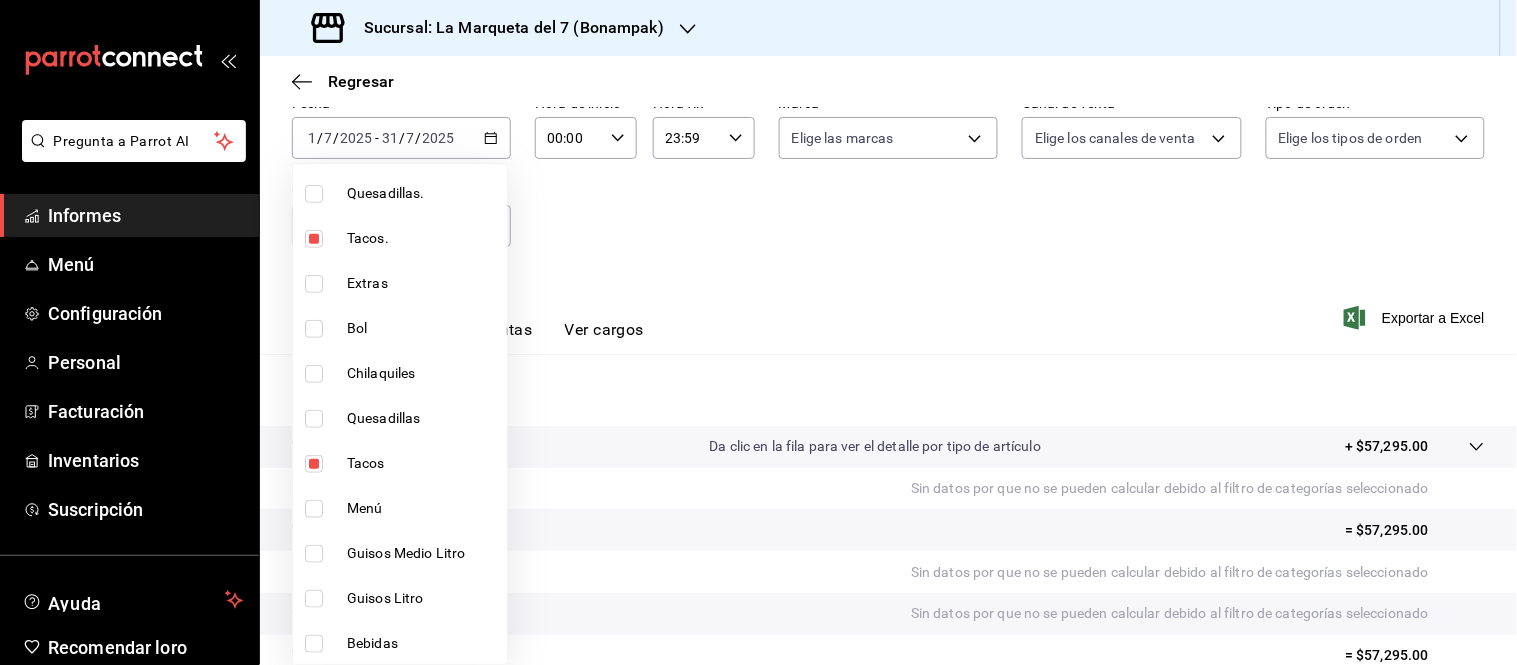 click at bounding box center (758, 332) 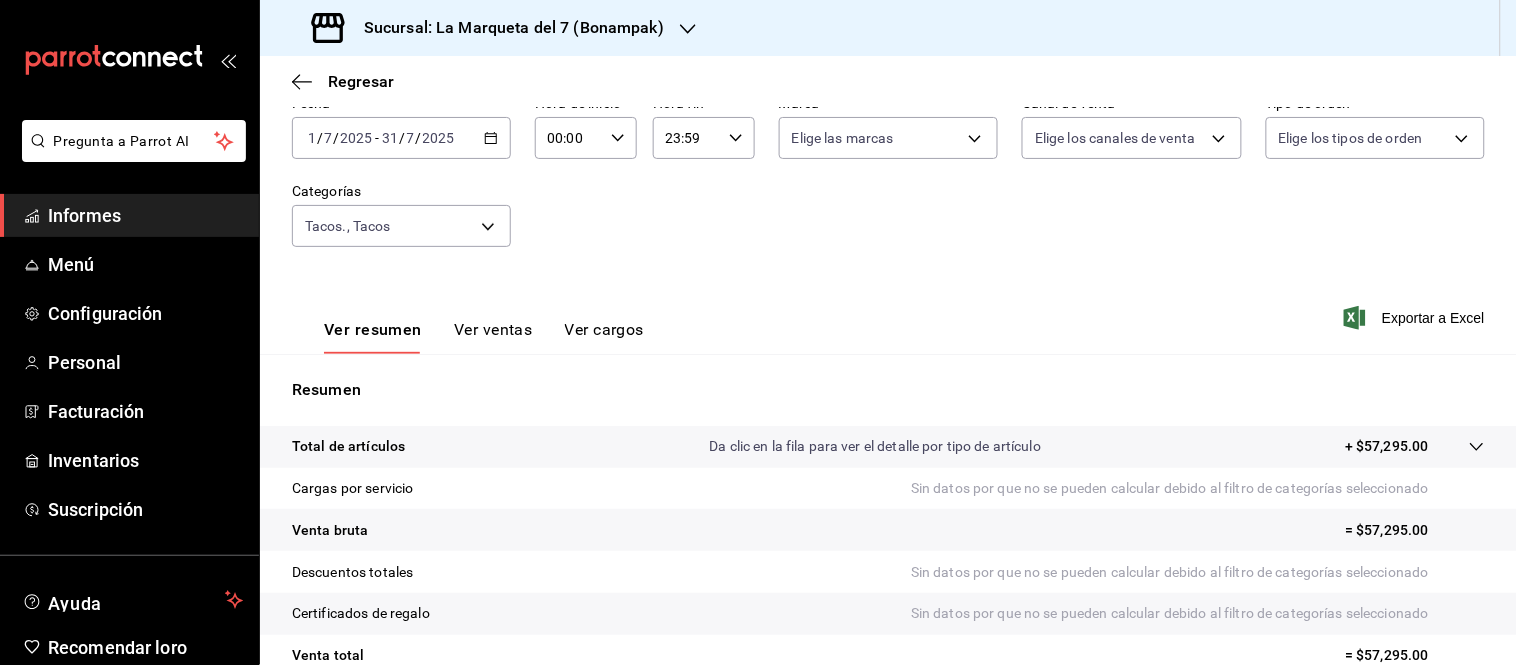 click on "Ver ventas" at bounding box center (493, 329) 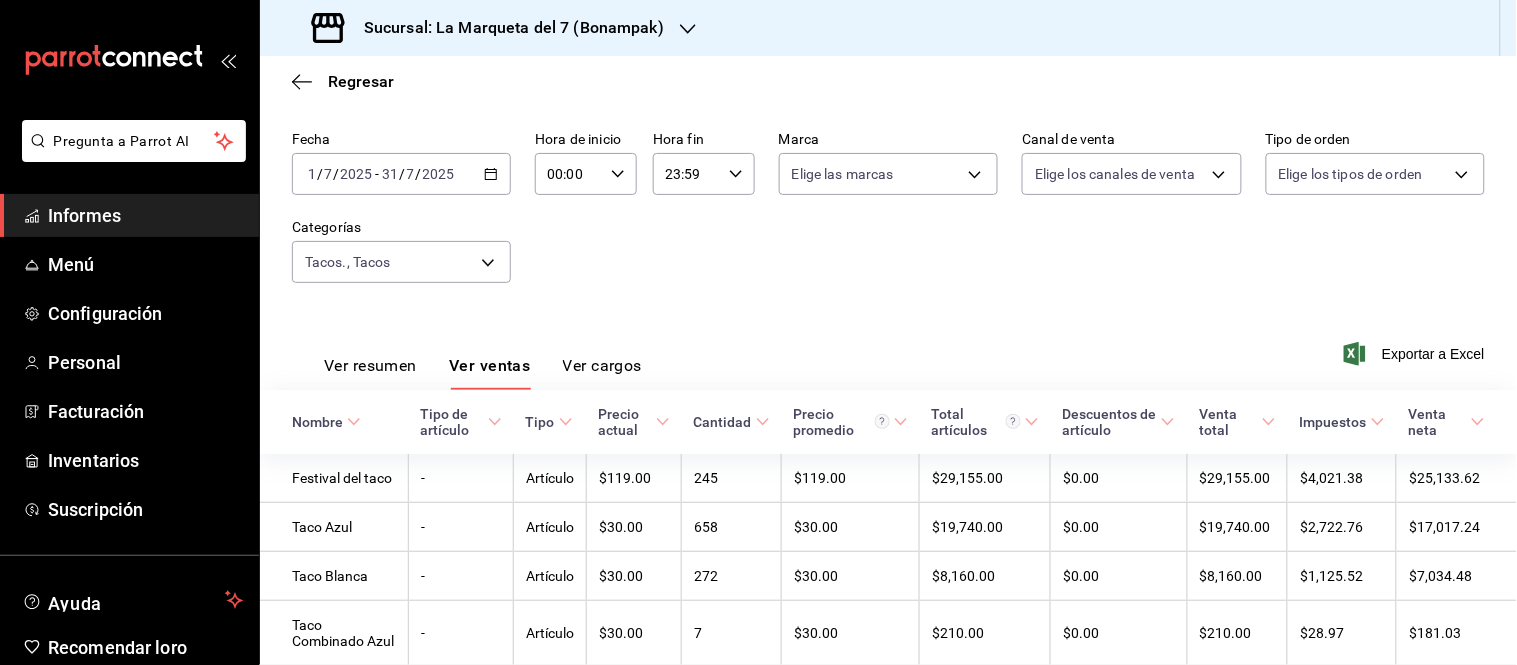 scroll, scrollTop: 111, scrollLeft: 0, axis: vertical 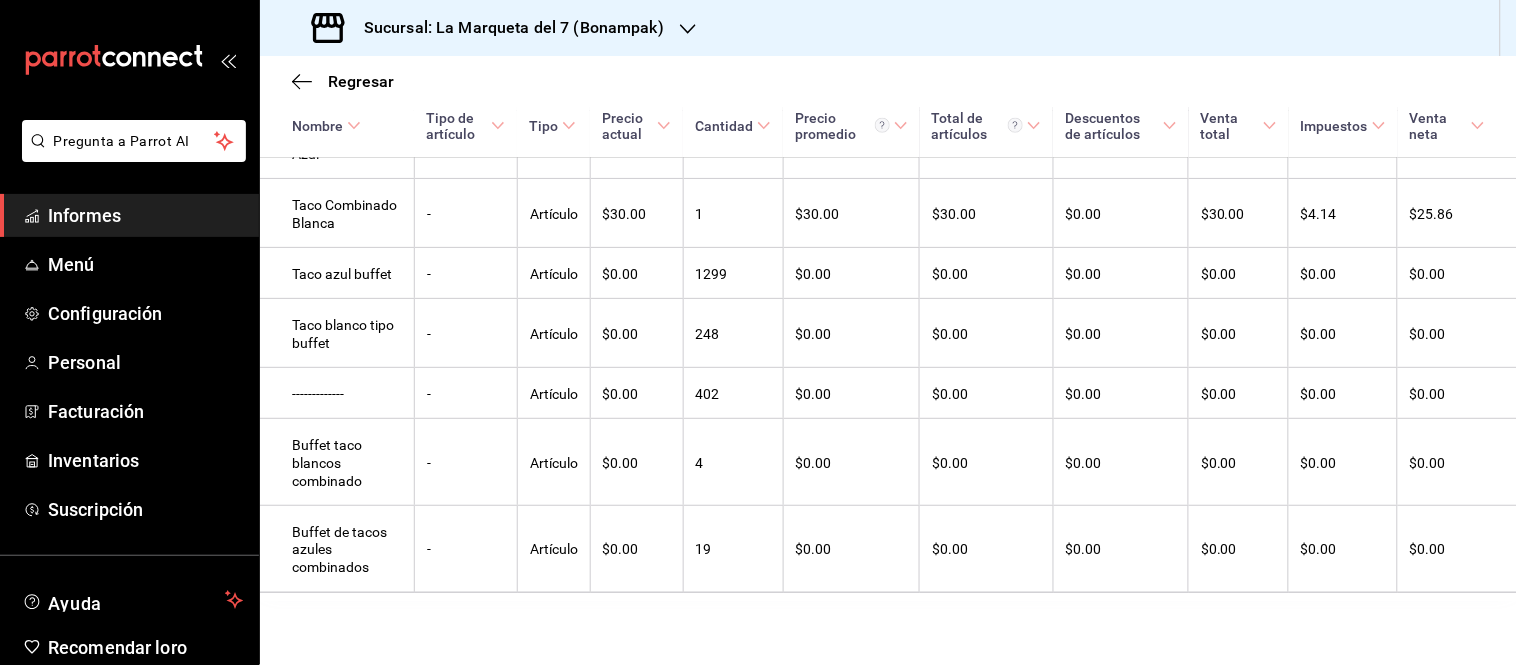 drag, startPoint x: 273, startPoint y: 450, endPoint x: 1490, endPoint y: 614, distance: 1228.0004 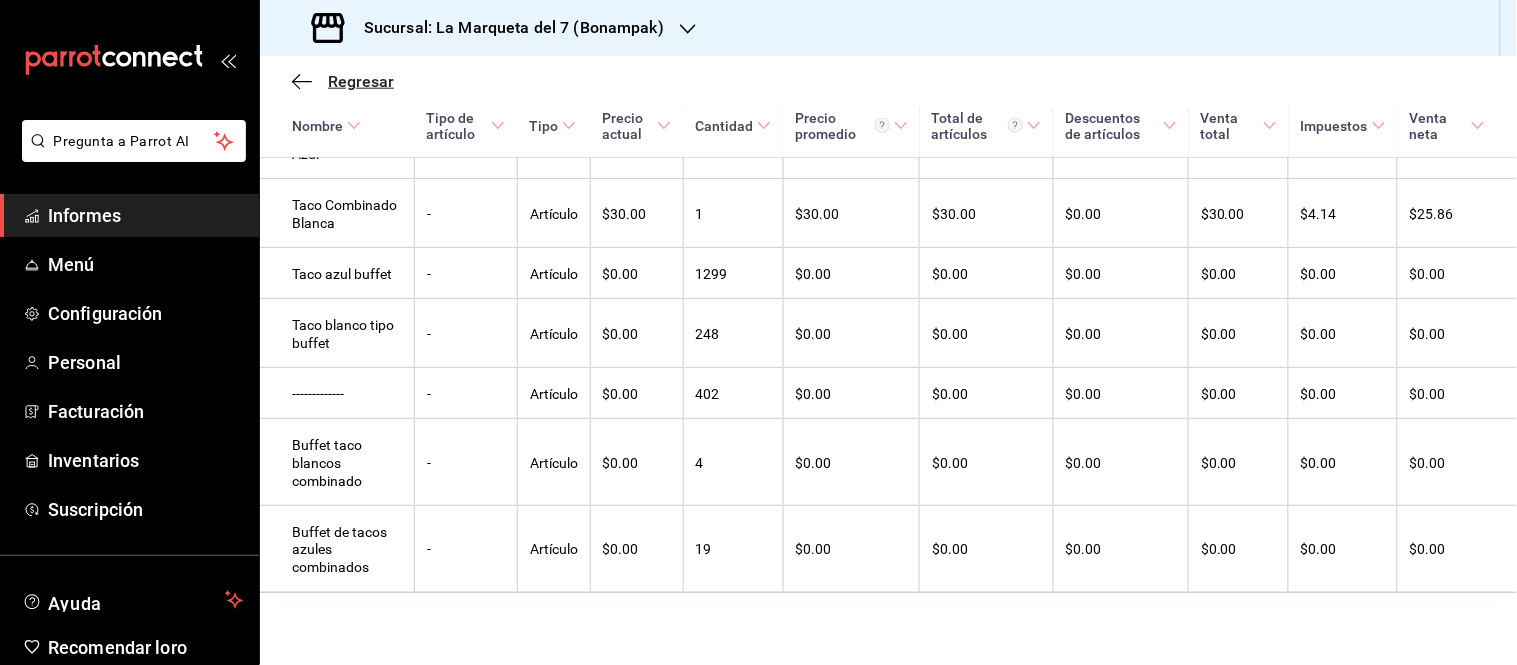 click 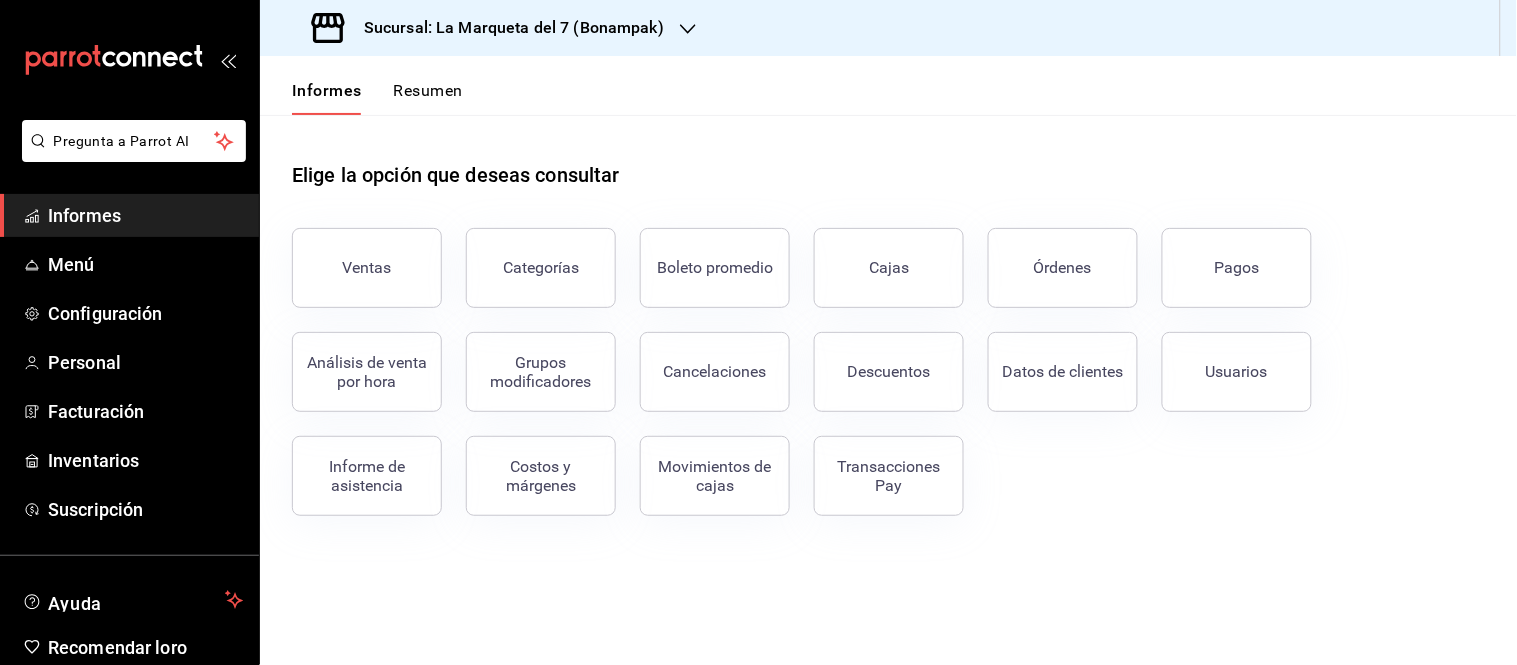 click on "Sucursal: La Marqueta del 7 (Bonampak)" at bounding box center (514, 27) 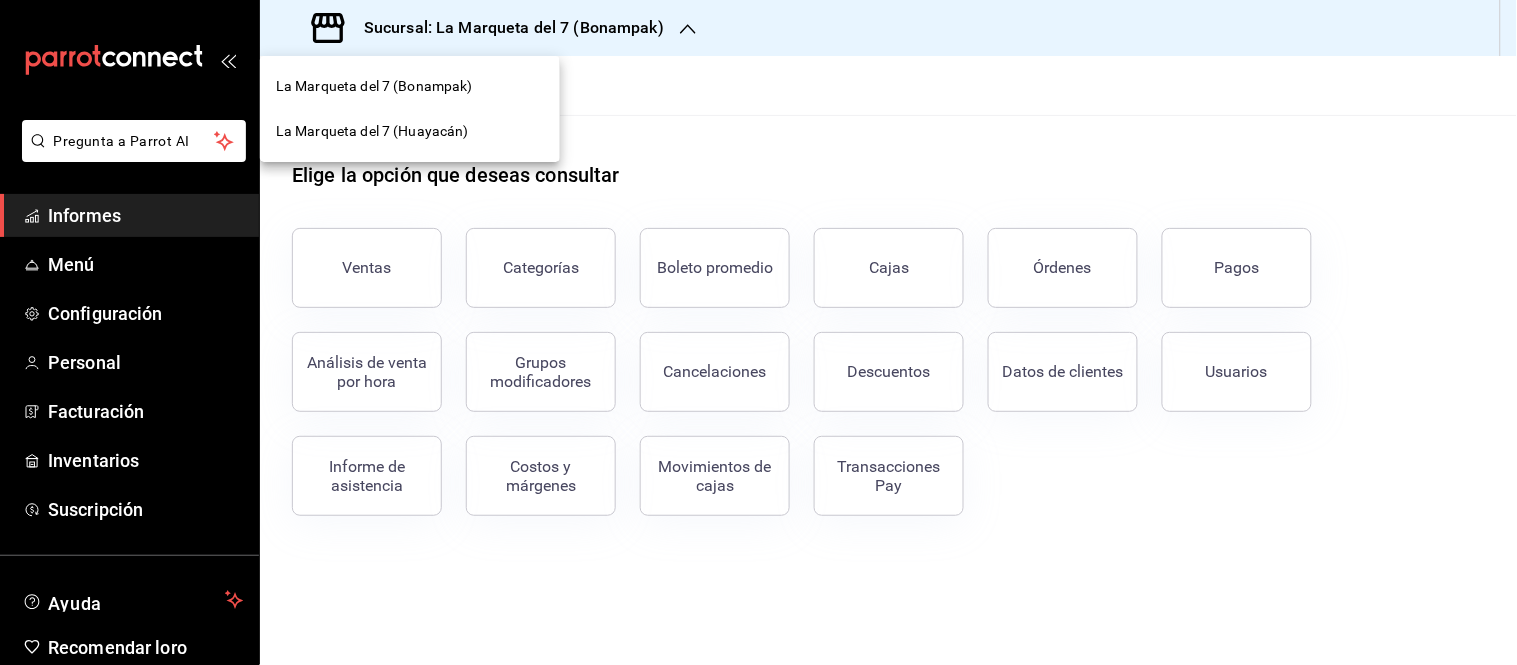 click on "La Marqueta del 7 (Huayacán)" at bounding box center (372, 131) 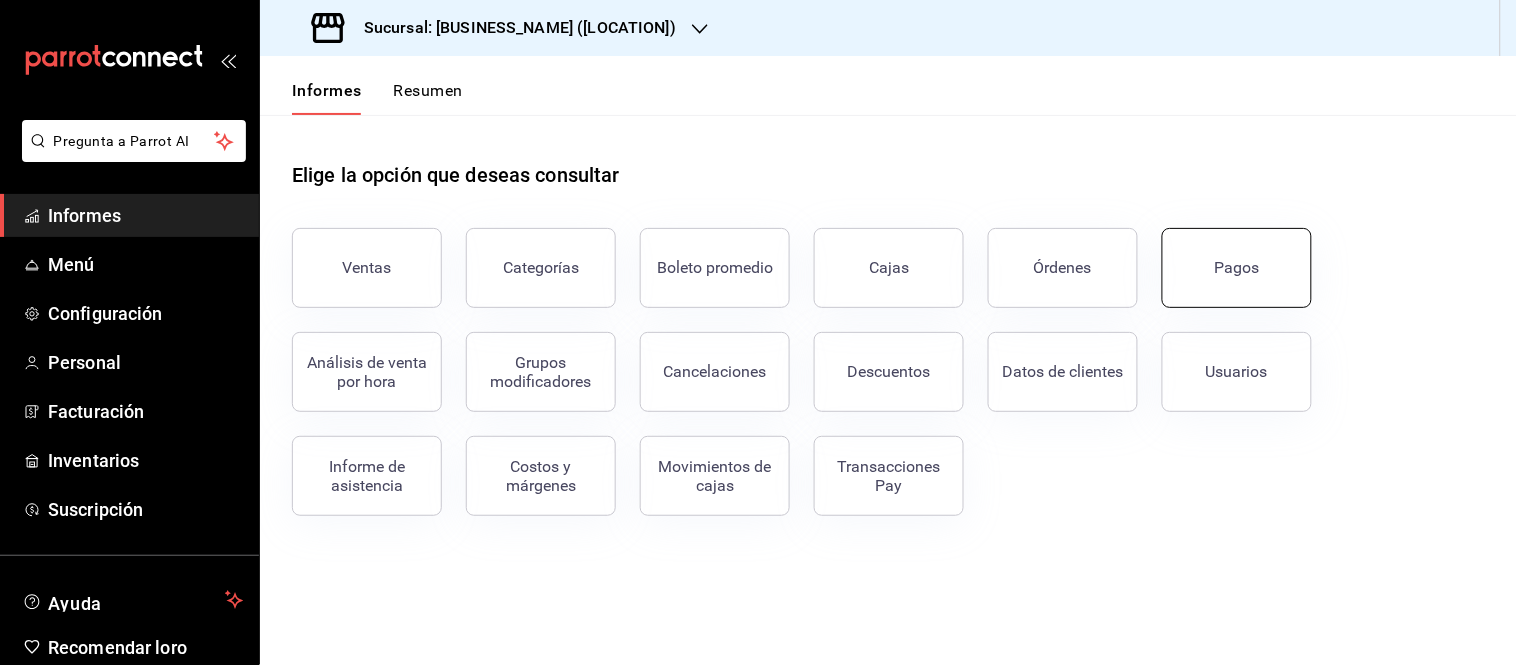 click on "Pagos" at bounding box center [1237, 267] 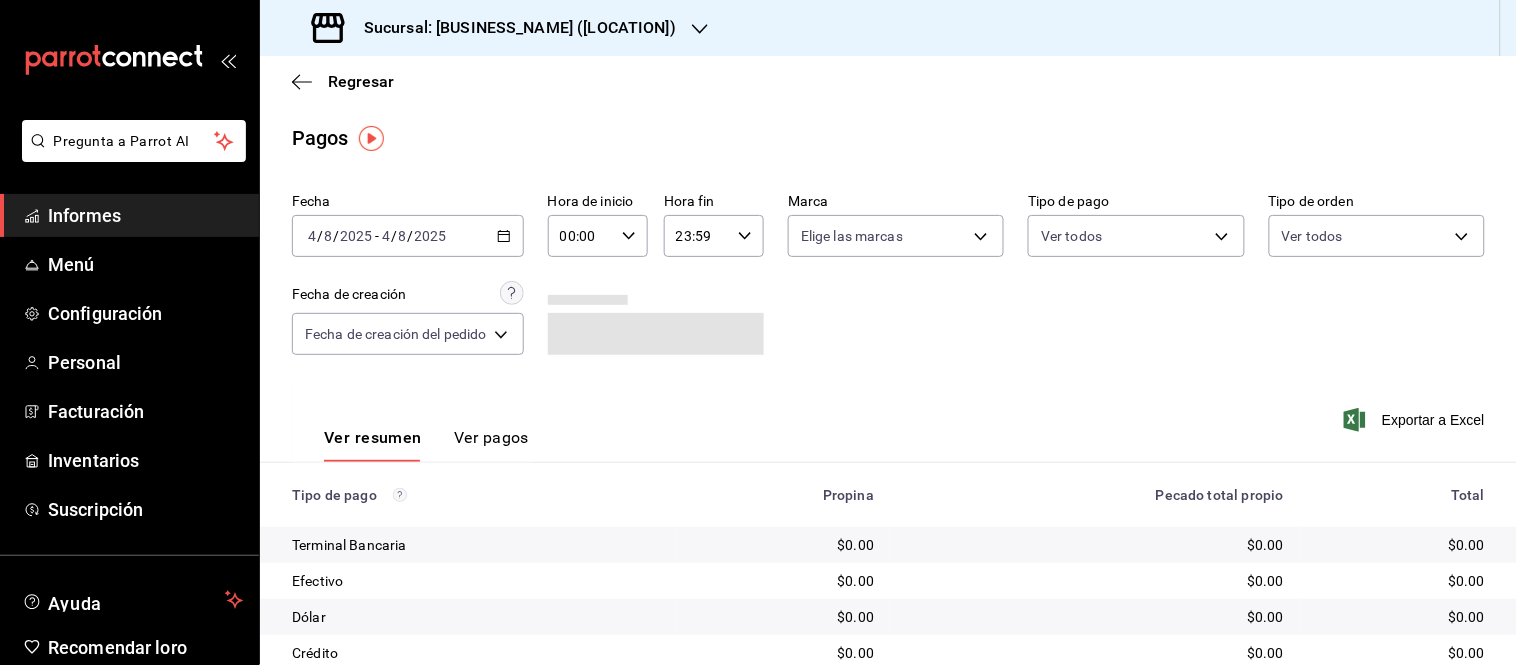 click on "2025-08-04 4 / 8 / 2025" at bounding box center (414, 236) 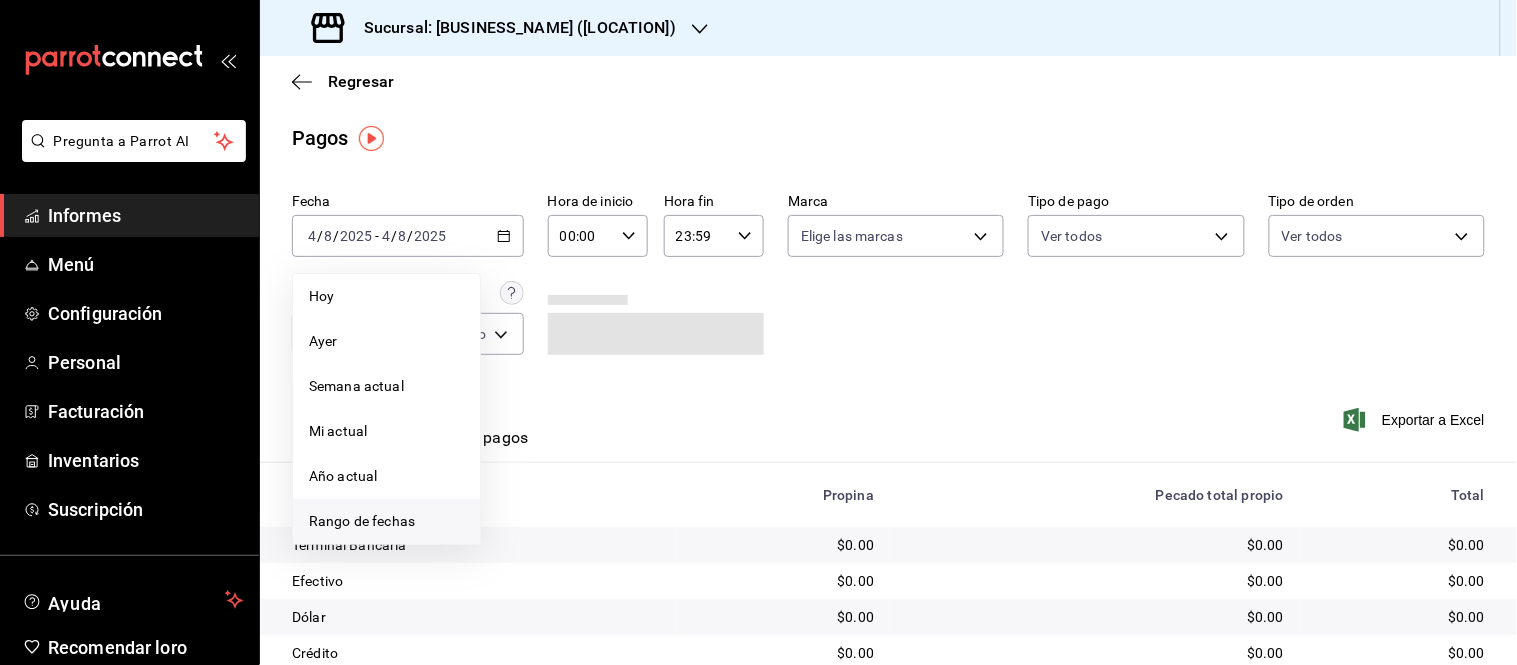 click on "Rango de fechas" at bounding box center (386, 521) 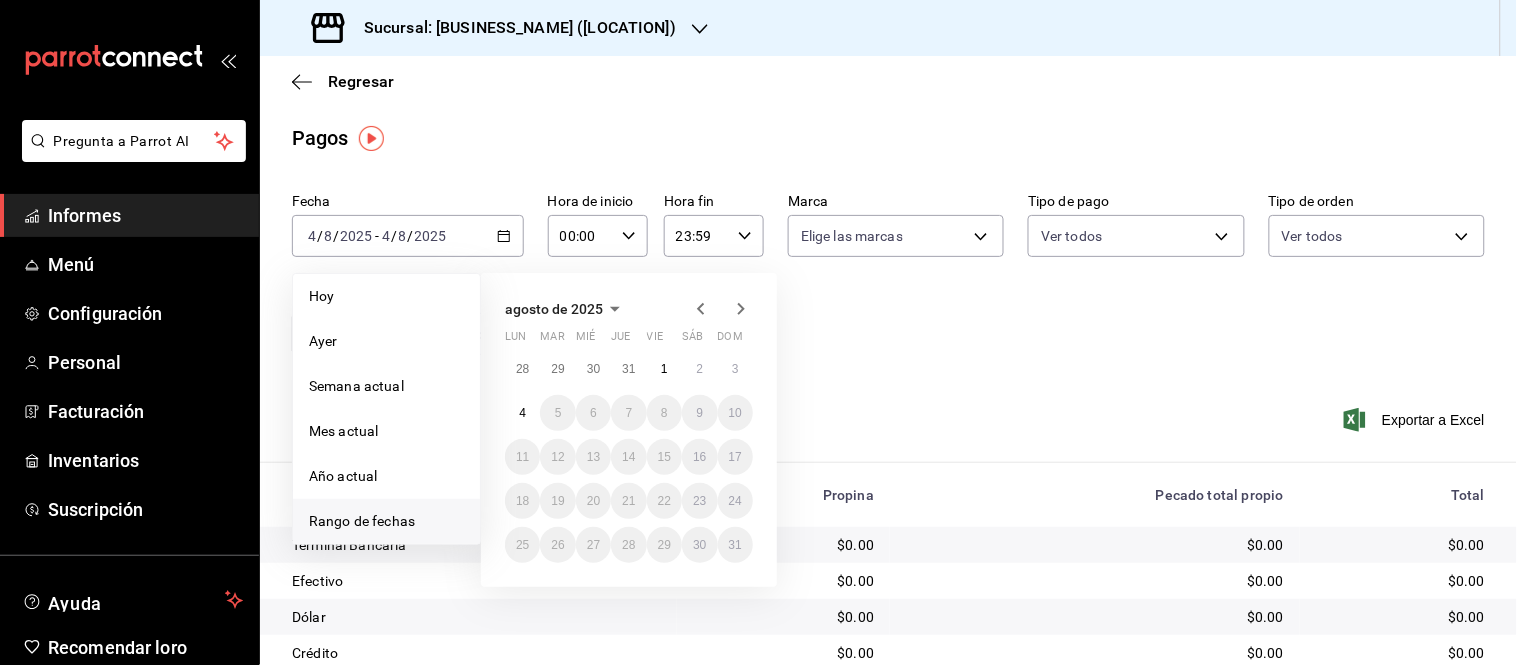 click 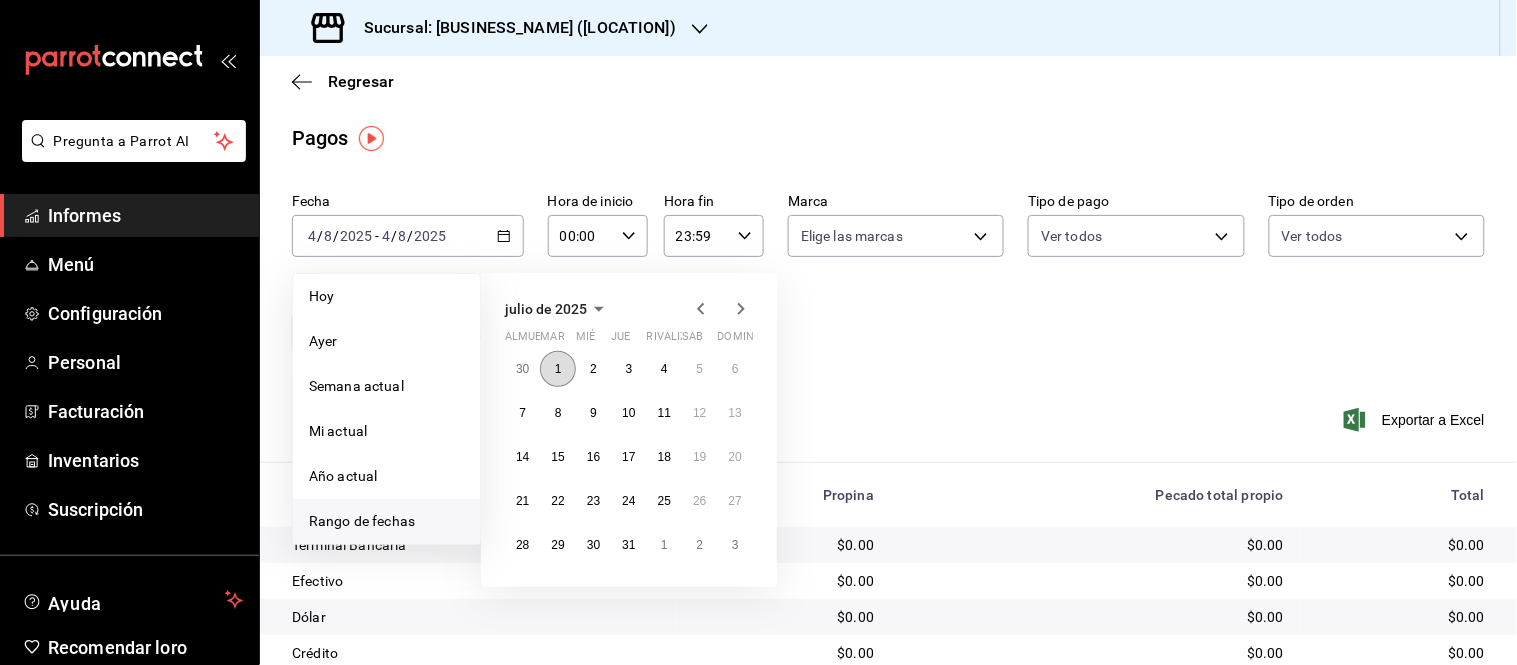 click on "1" at bounding box center (558, 369) 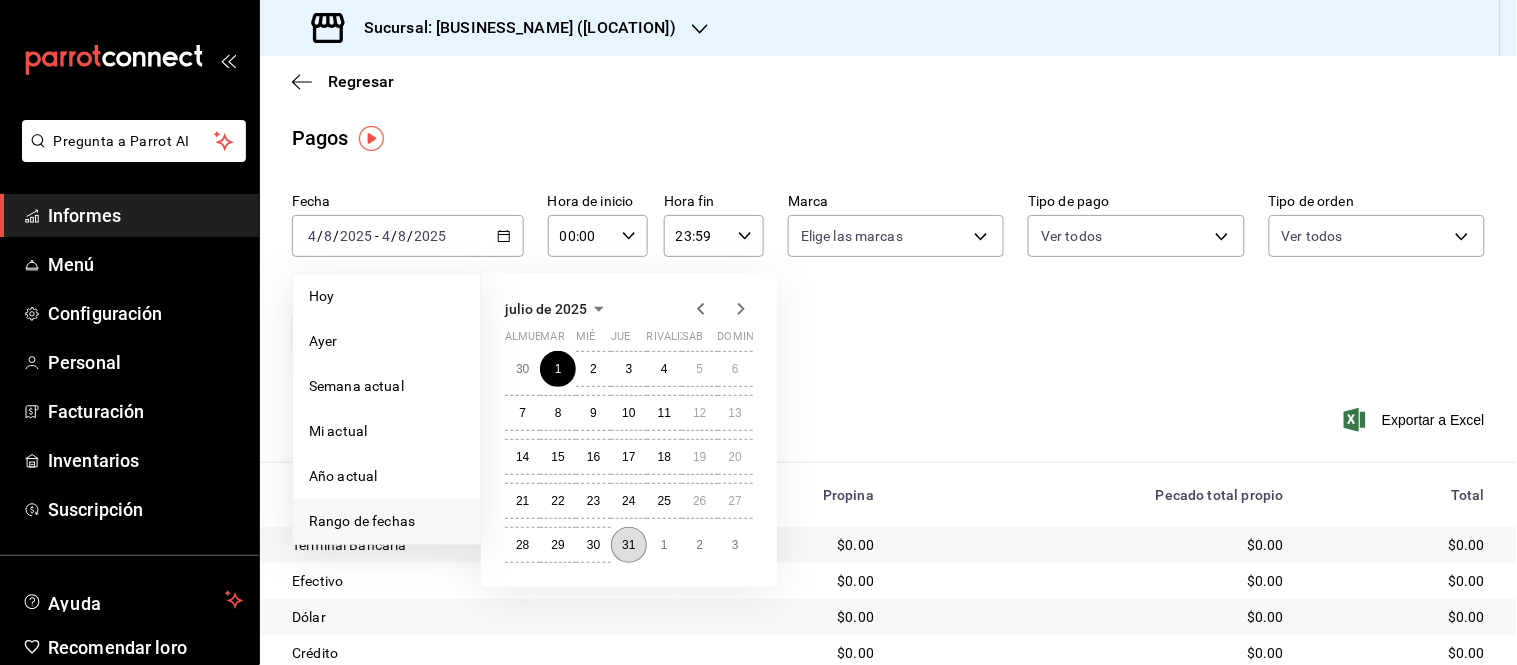 click on "31" at bounding box center (628, 545) 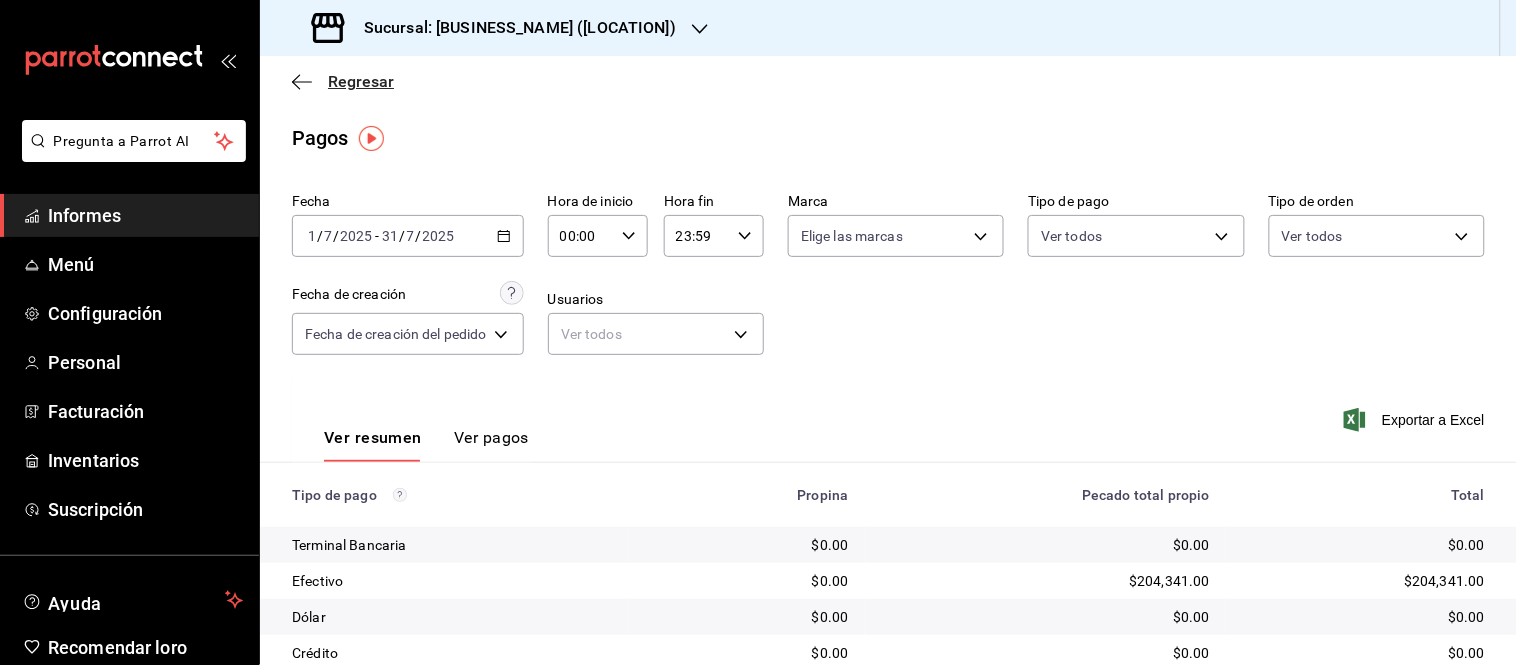 click 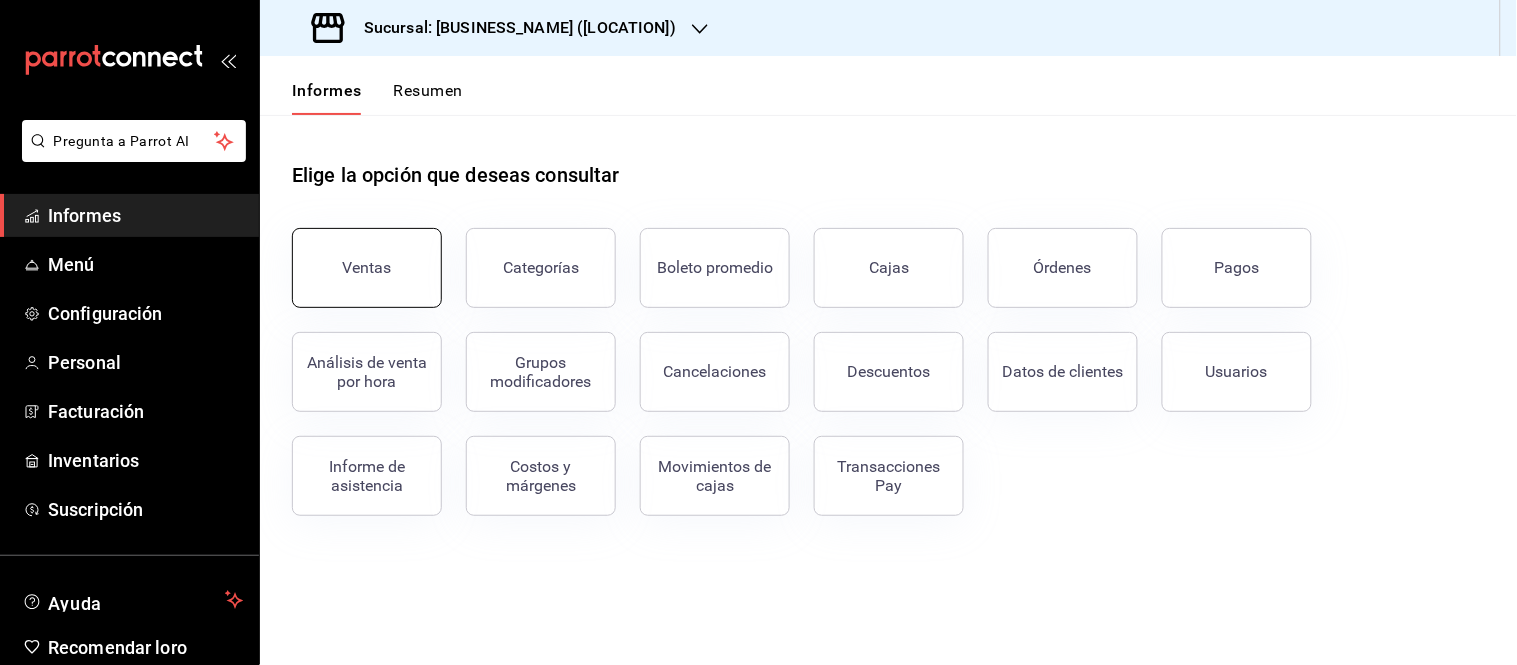 click on "Ventas" at bounding box center (367, 268) 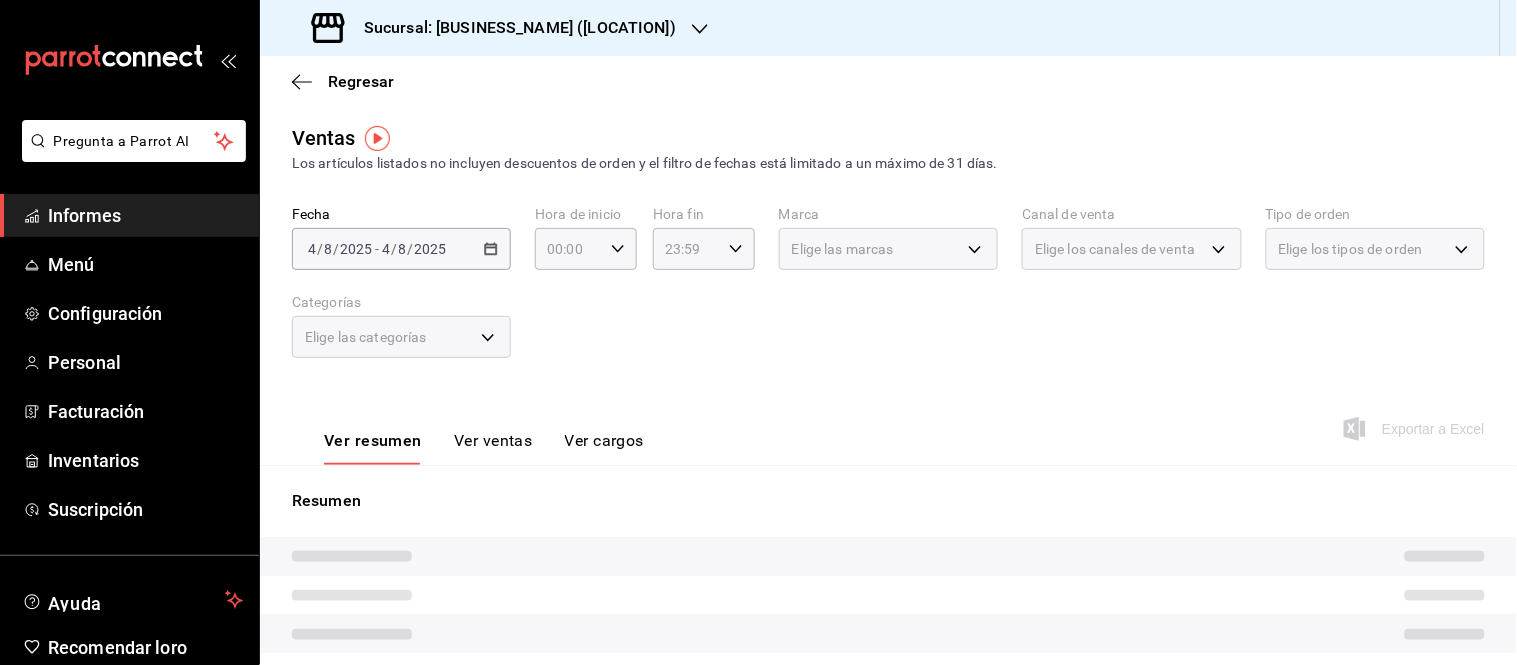 click on "2025-08-04 4 / 8 / 2025" at bounding box center (414, 249) 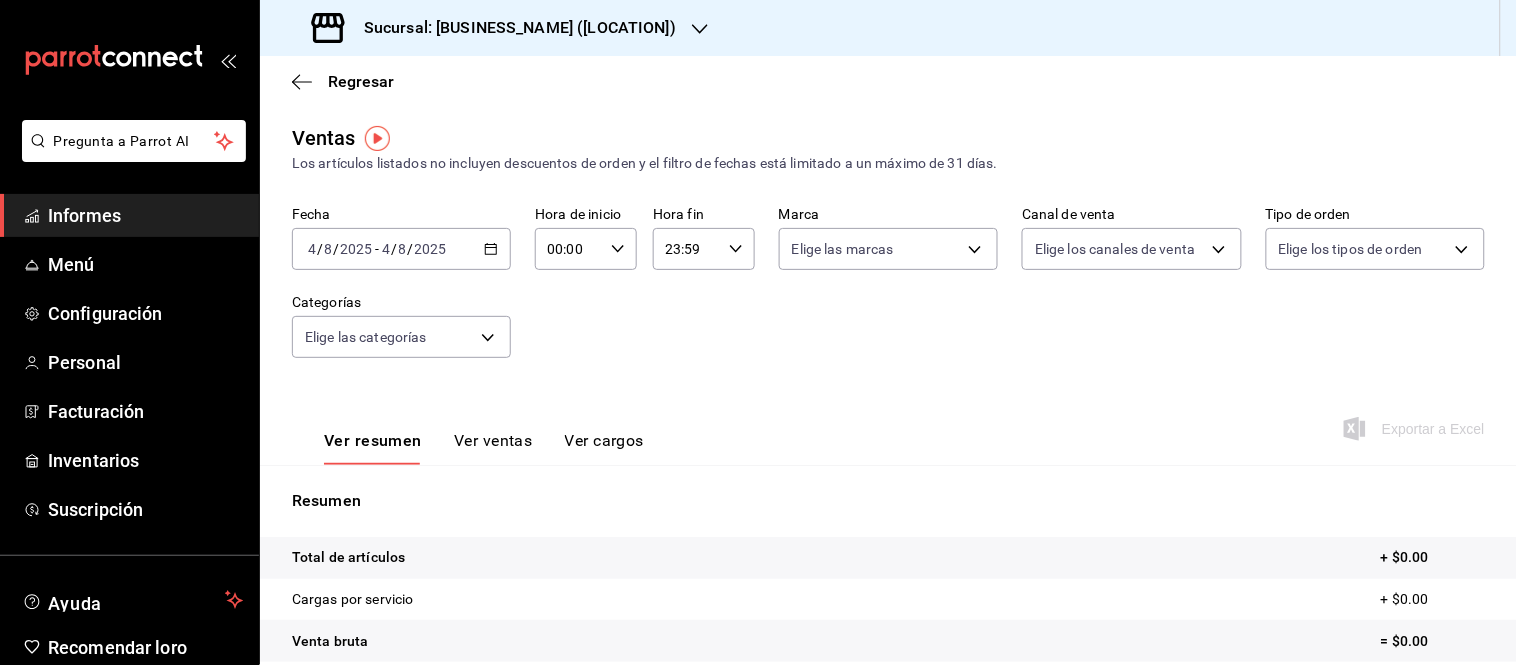 click 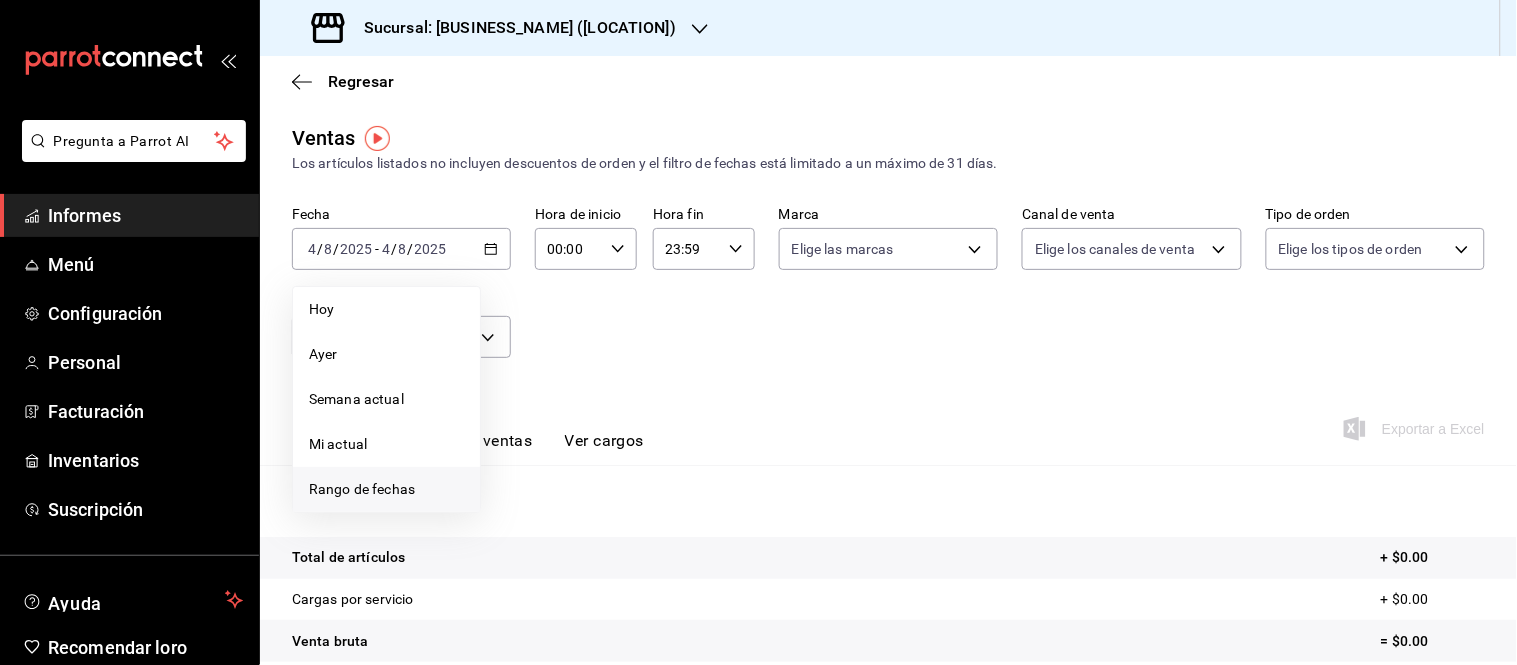 click on "Rango de fechas" at bounding box center (362, 489) 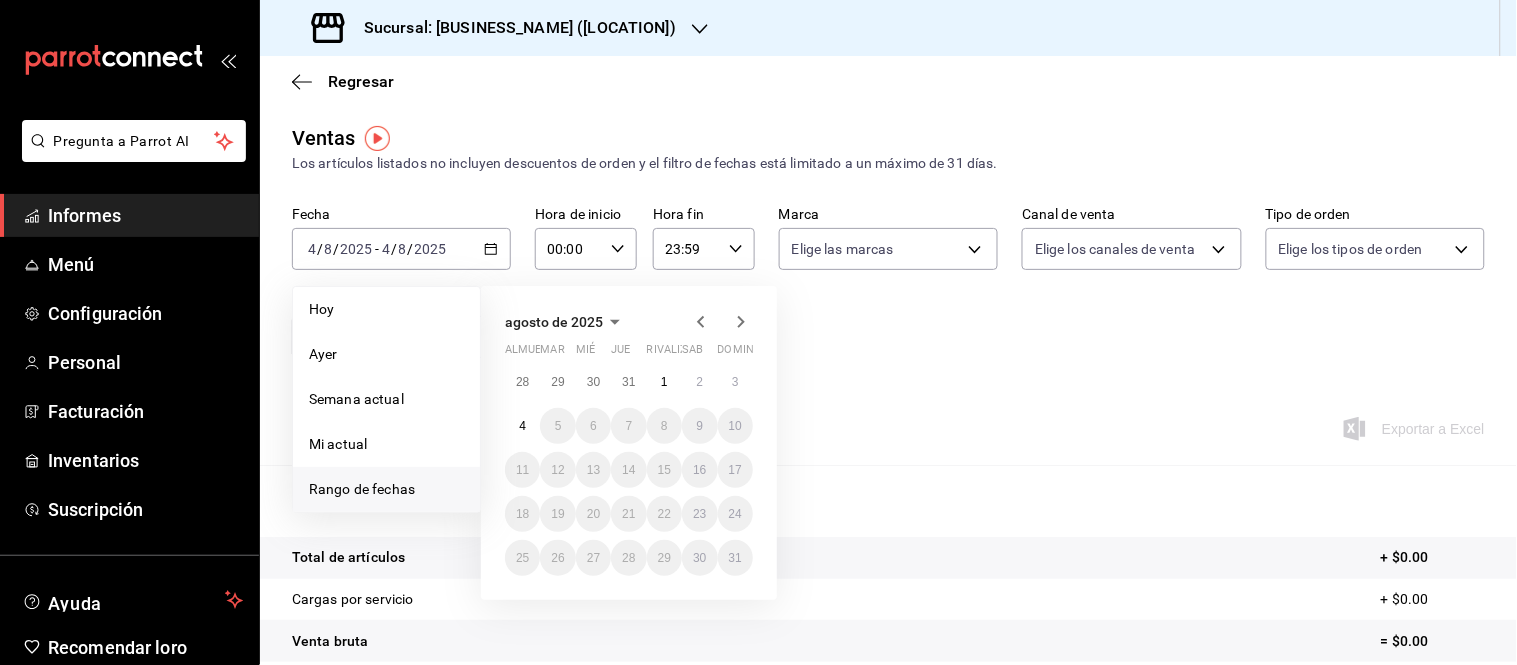 click 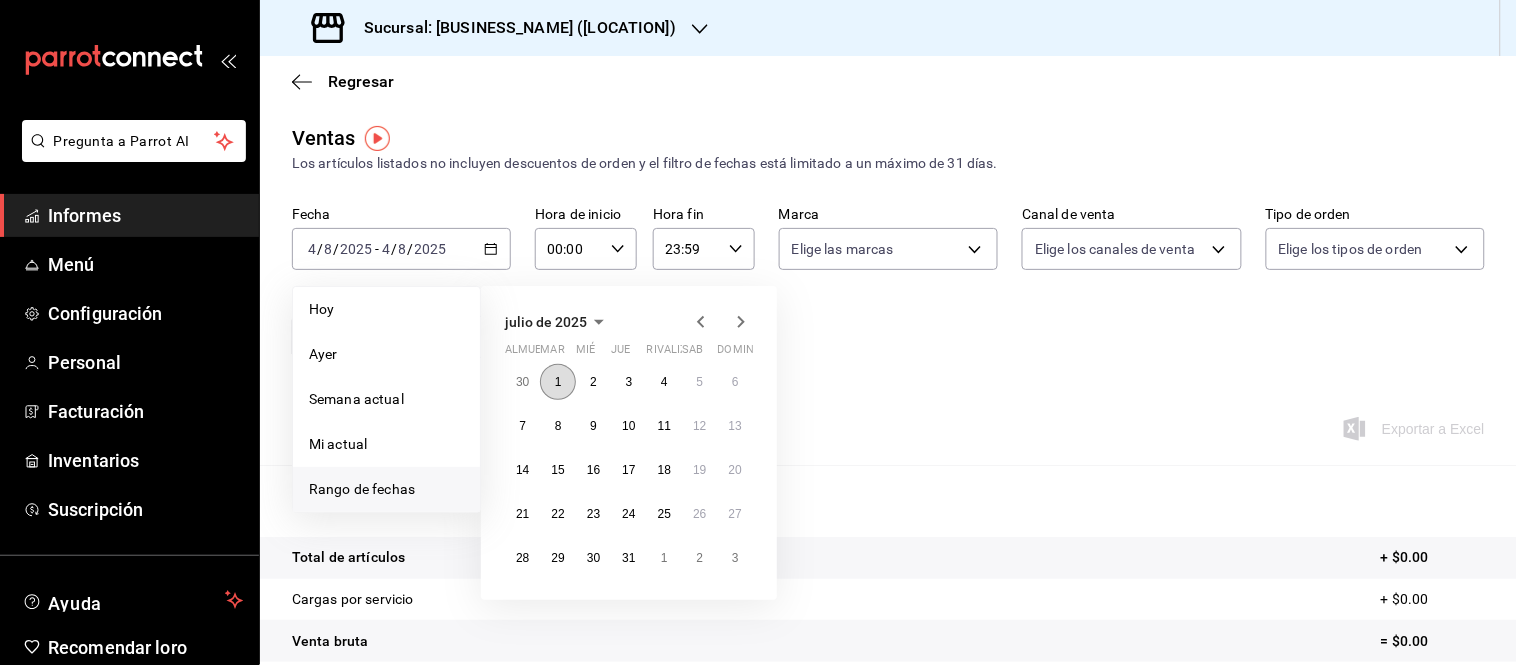 click on "1" at bounding box center [558, 382] 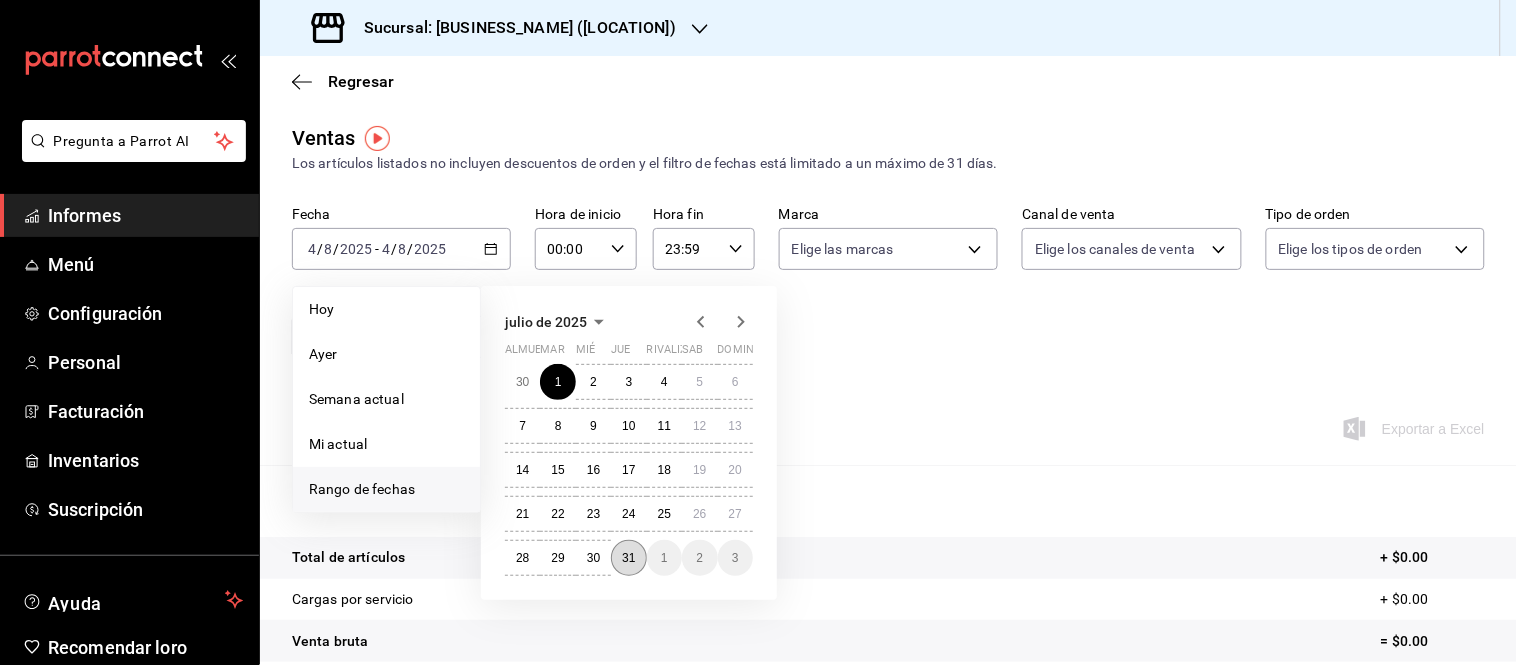 click on "31" at bounding box center (628, 558) 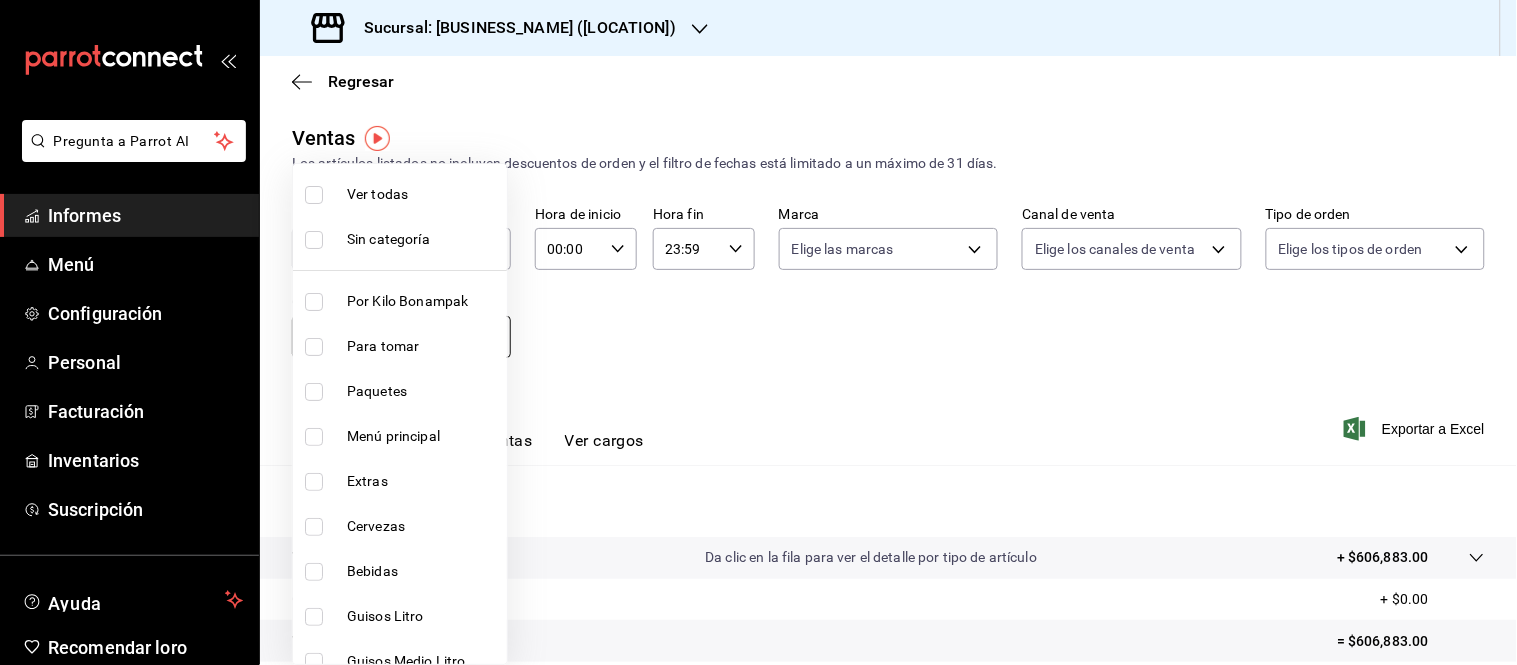 click on "Pregunta a Parrot AI Informes   Menú   Configuración   Personal   Facturación   Inventarios   Suscripción   Ayuda Recomendar loro   [FIRST] [LAST]   Sugerir nueva función   Sucursal: La Marqueta del 7 (Huayacán) Regresar Ventas Los artículos listados no incluyen descuentos de orden y el filtro de fechas está limitado a un máximo de 31 días. Fecha [DATE] [DATE] - [DATE] [DATE] Hora de inicio 00:00 Hora de inicio Hora fin 23:59 Hora fin Marca Elige las marcas Canal de venta Elige los canales de venta Tipo de orden Elige los tipos de orden Categorías Elige las categorías Ver resumen Ver ventas Ver cargos Exportar a Excel Resumen Total de artículos Da clic en la fila para ver el detalle por tipo de artículo + $606,883.00 Cargas por servicio + $0.00 Venta bruta = $606,883.00 Descuentos totales - $7,535.35 Certificados de regalo - $0.00 Venta total = $599,347.65 Impuestos - $82,668.64 Venta neta = $516,679.01 Texto original Valora esta traducción Ver video tutorial" at bounding box center [758, 332] 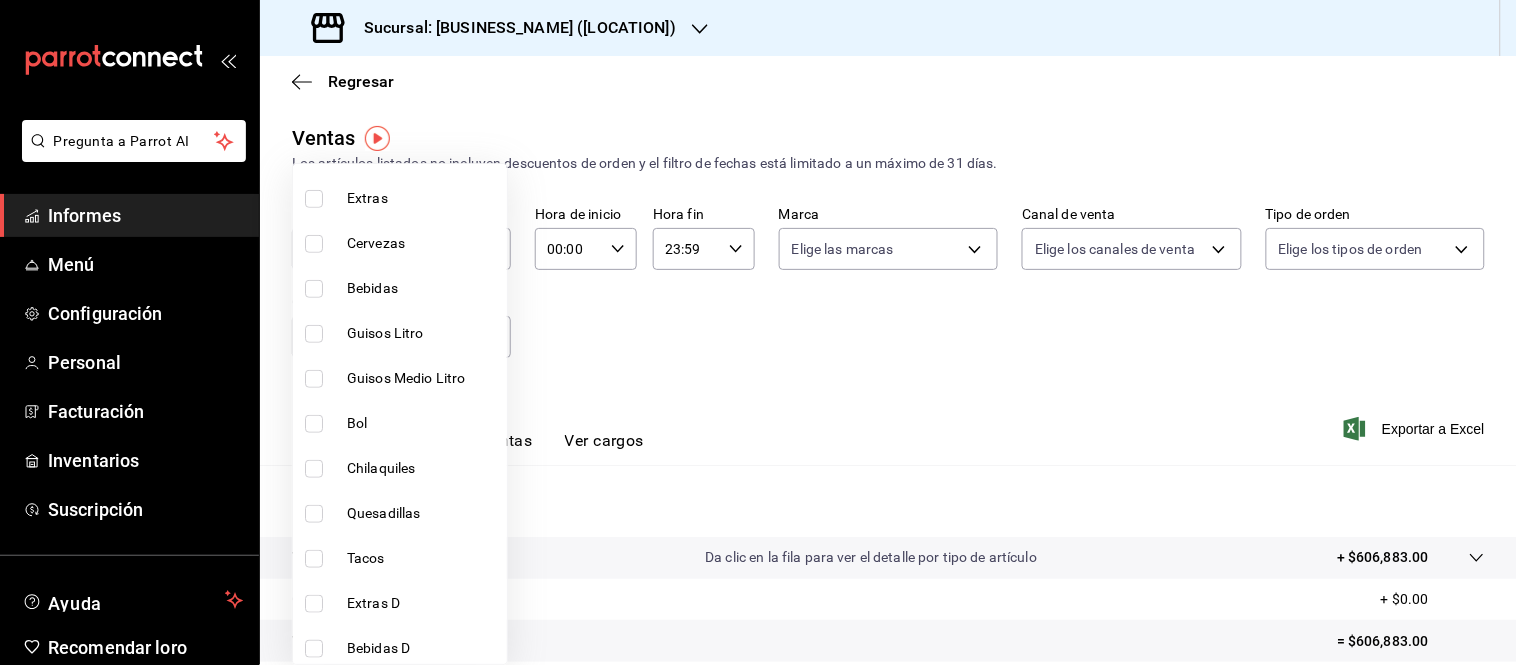 scroll, scrollTop: 333, scrollLeft: 0, axis: vertical 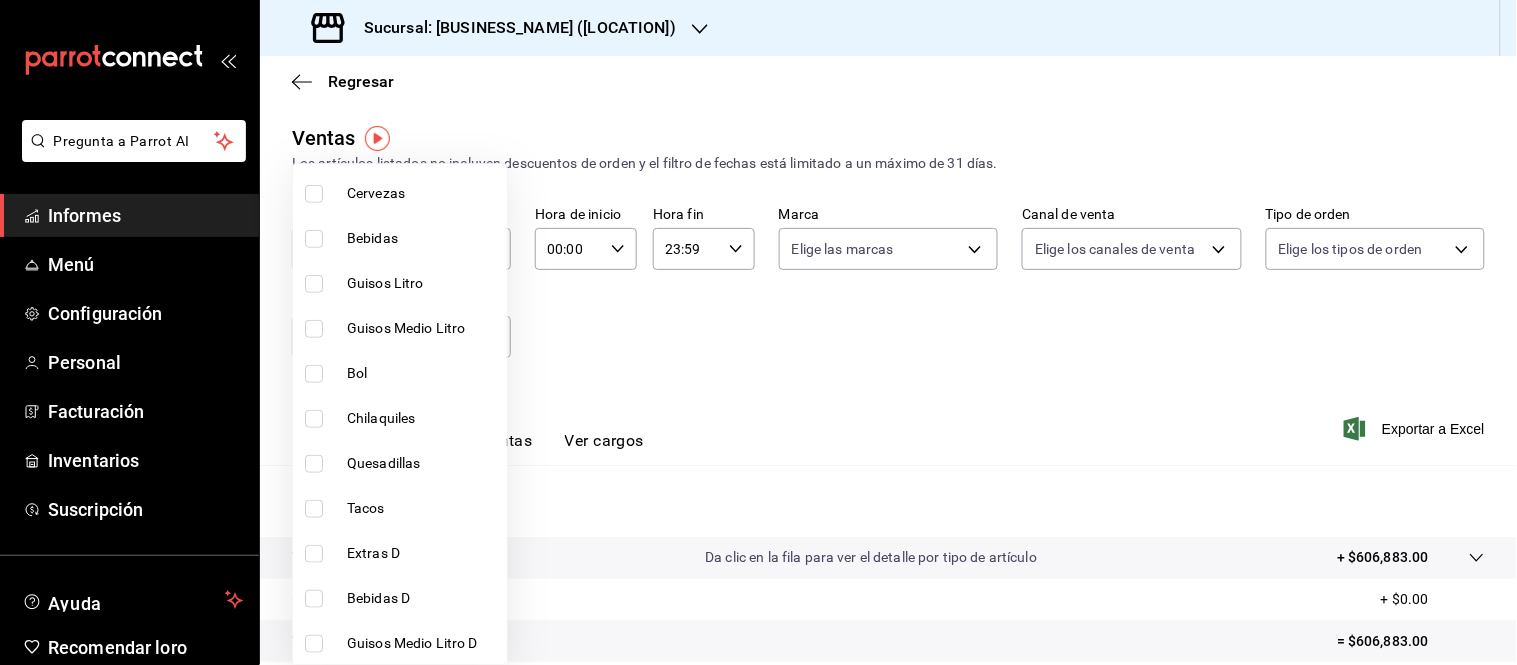 click on "Tacos" at bounding box center [366, 508] 